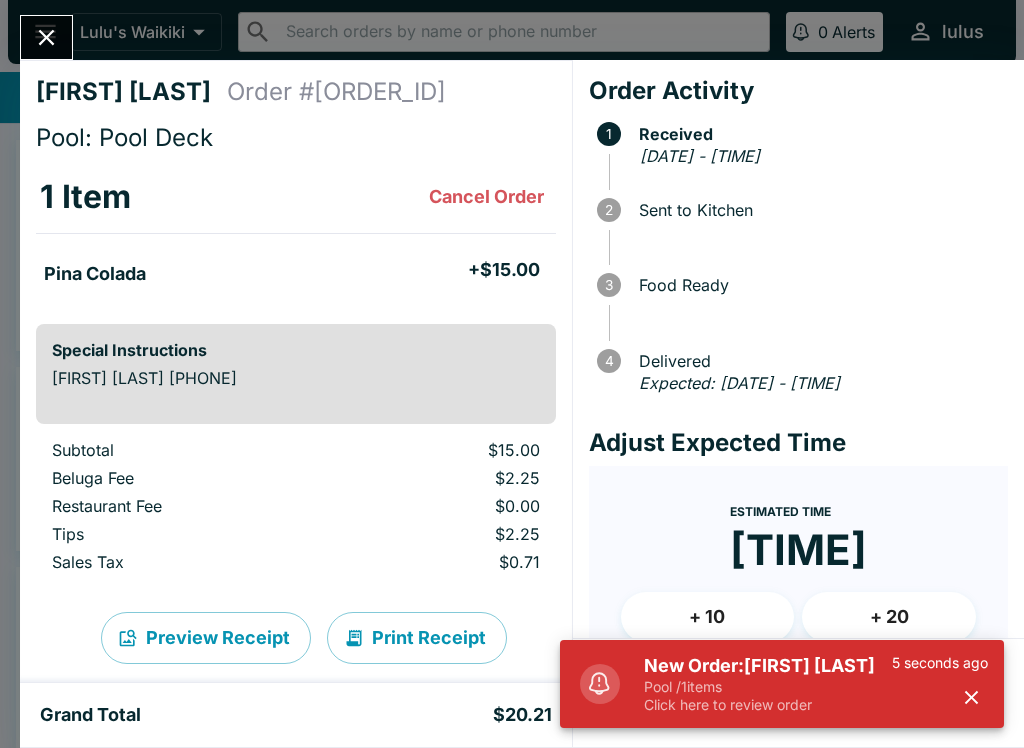 scroll, scrollTop: 0, scrollLeft: 0, axis: both 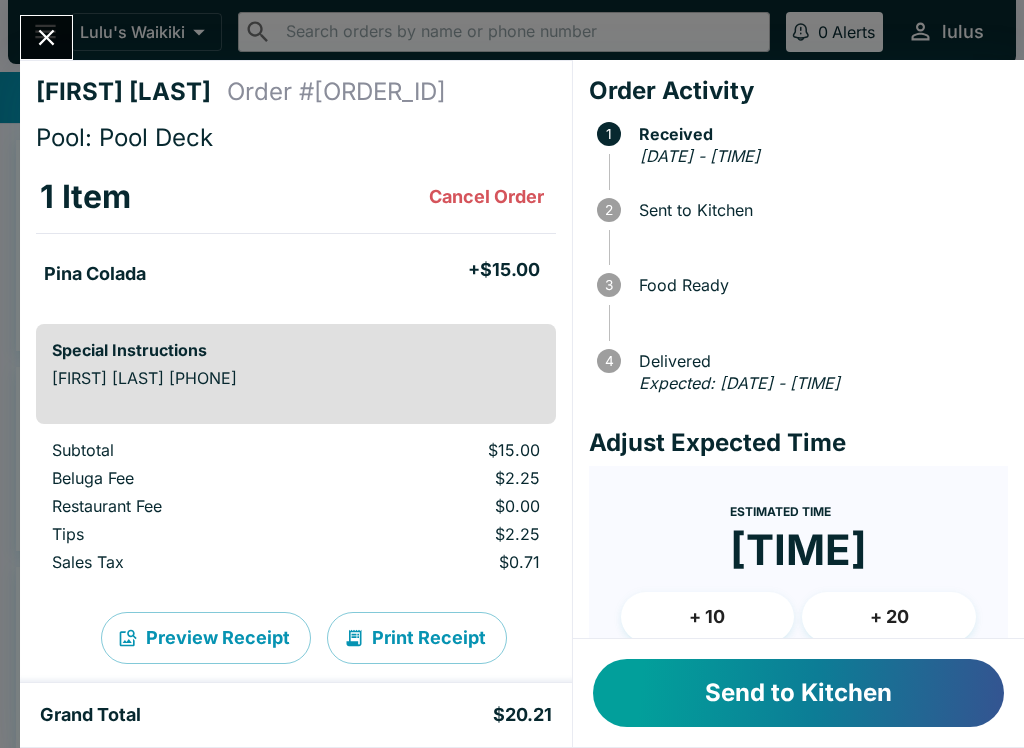 click on "Send to Kitchen" at bounding box center [798, 693] 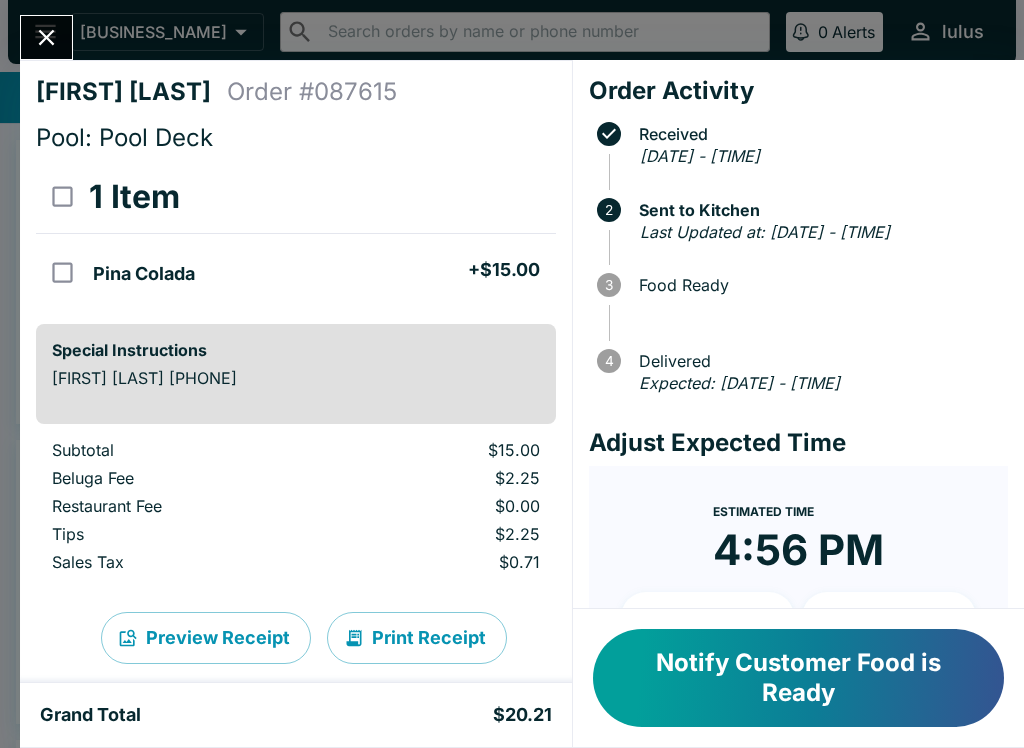 scroll, scrollTop: 0, scrollLeft: 0, axis: both 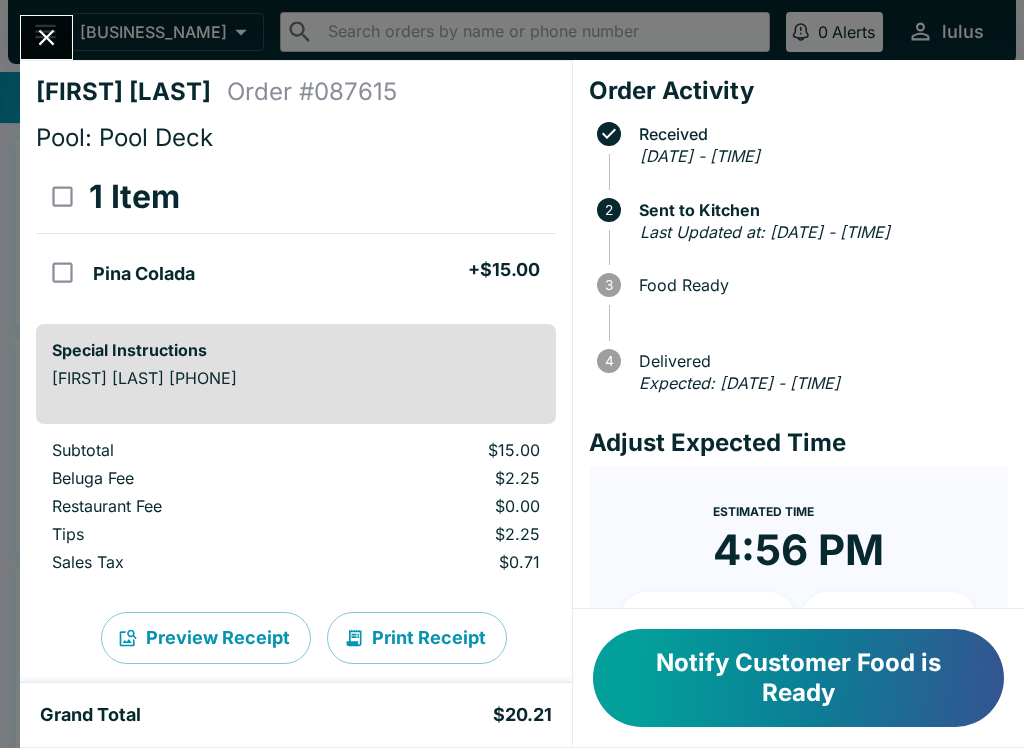 click on "Notify Customer Food is Ready" at bounding box center [798, 678] 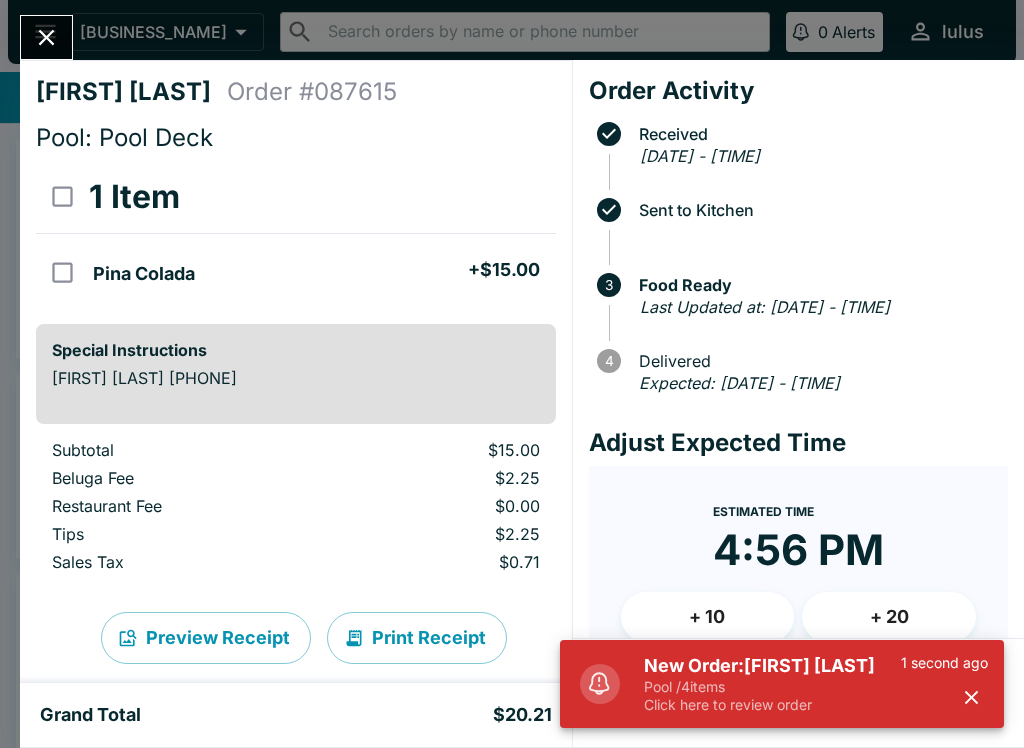click 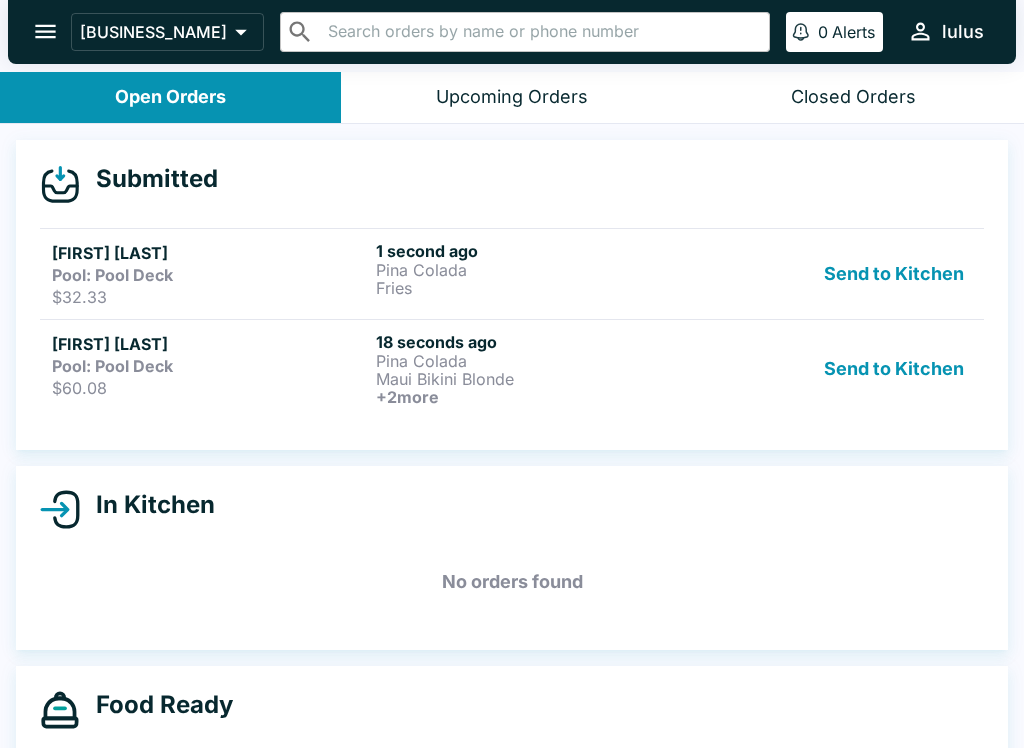 click on "Send to Kitchen" at bounding box center (894, 369) 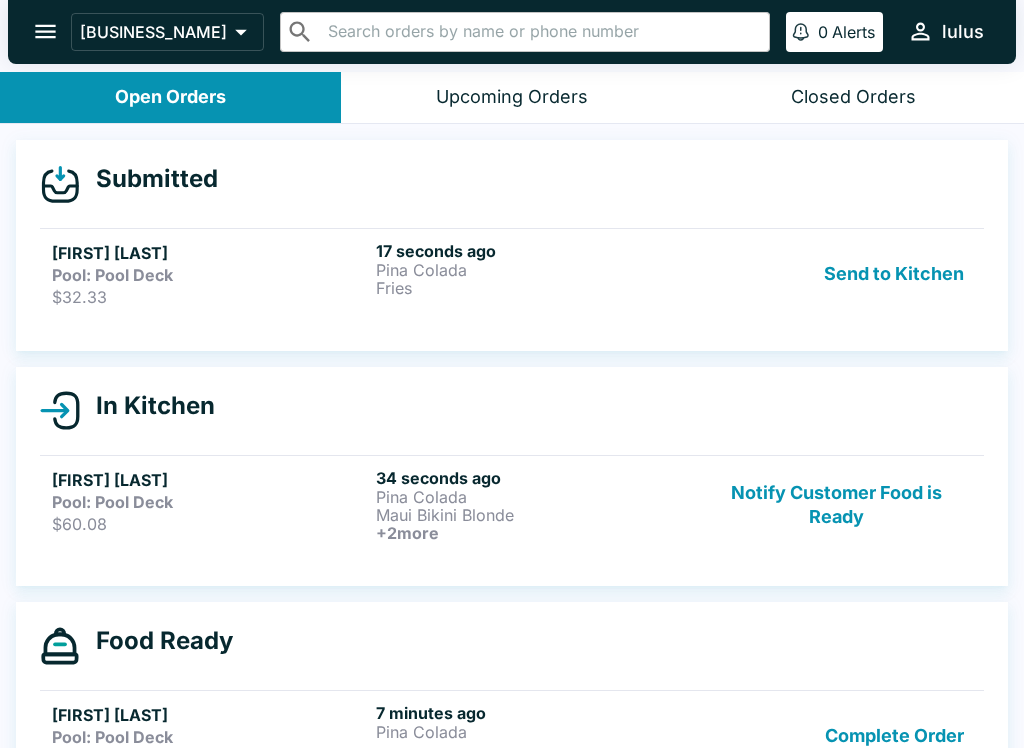 click on "Send to Kitchen" at bounding box center [894, 274] 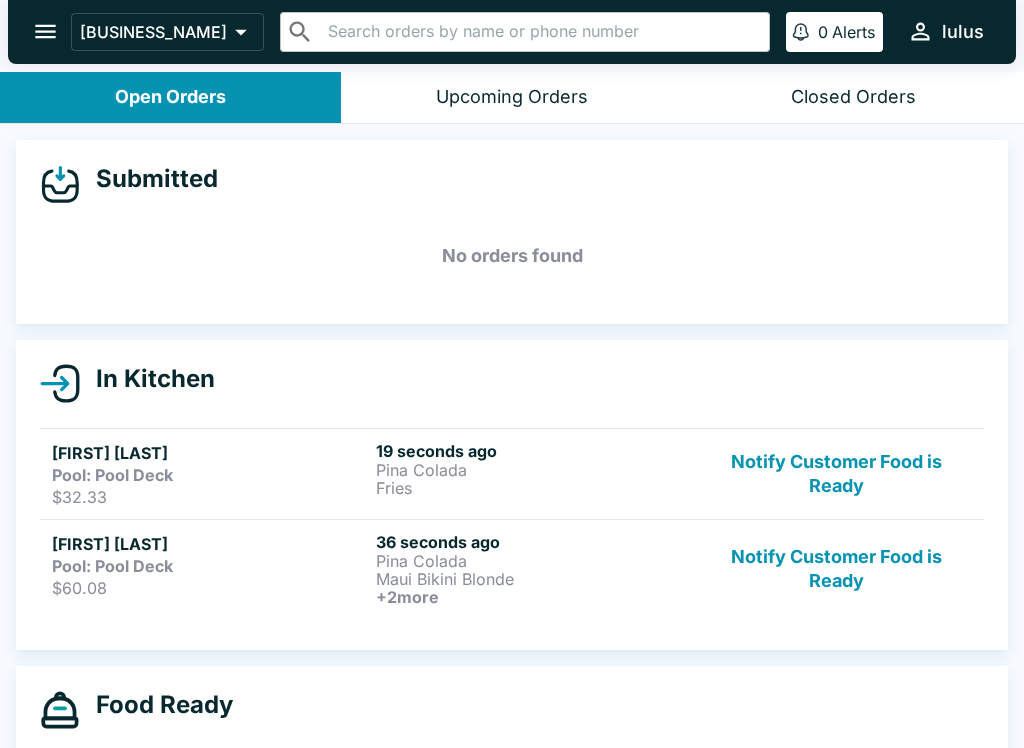 click on "$60.08" at bounding box center [210, 588] 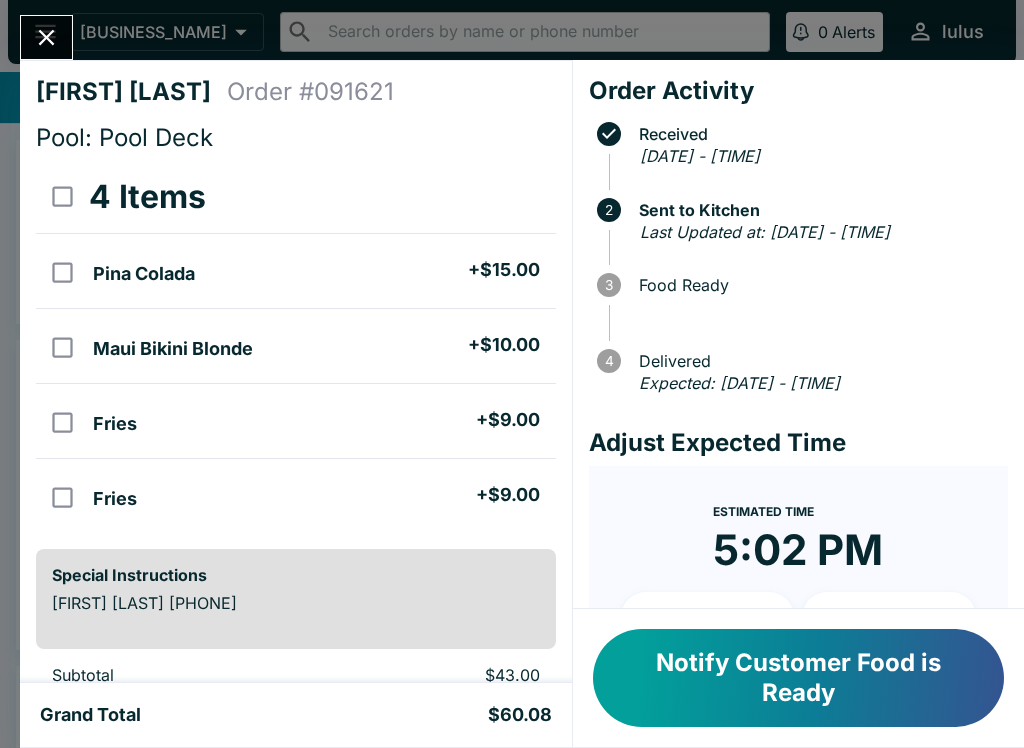 scroll, scrollTop: 0, scrollLeft: 0, axis: both 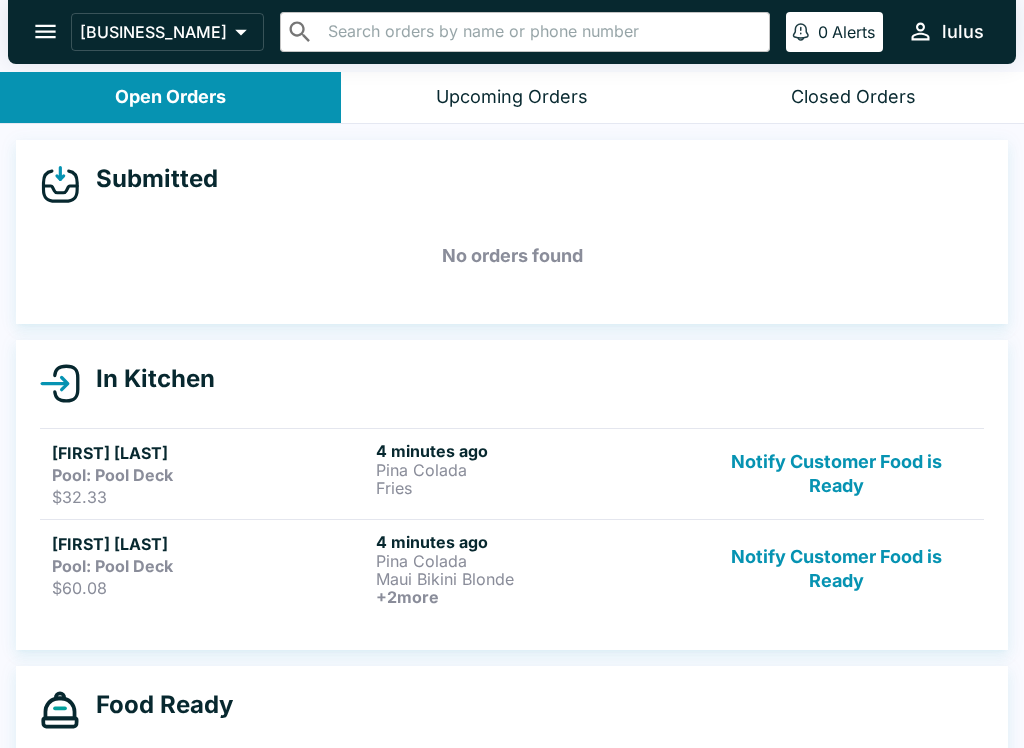 click on "Pool: Pool Deck" at bounding box center (112, 475) 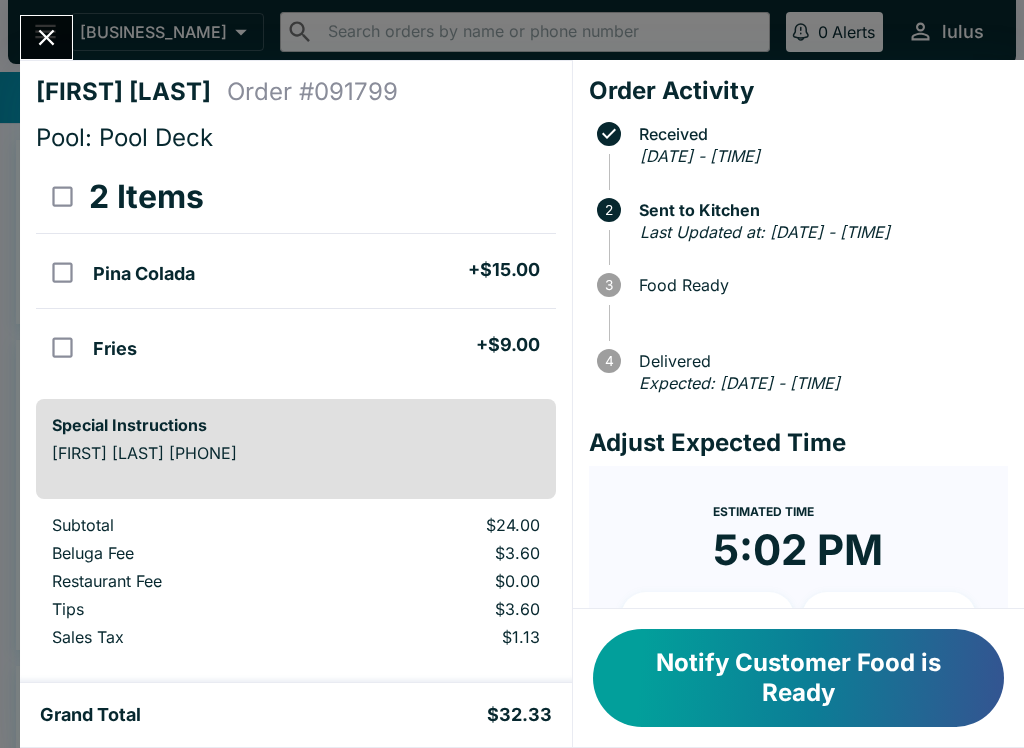 click 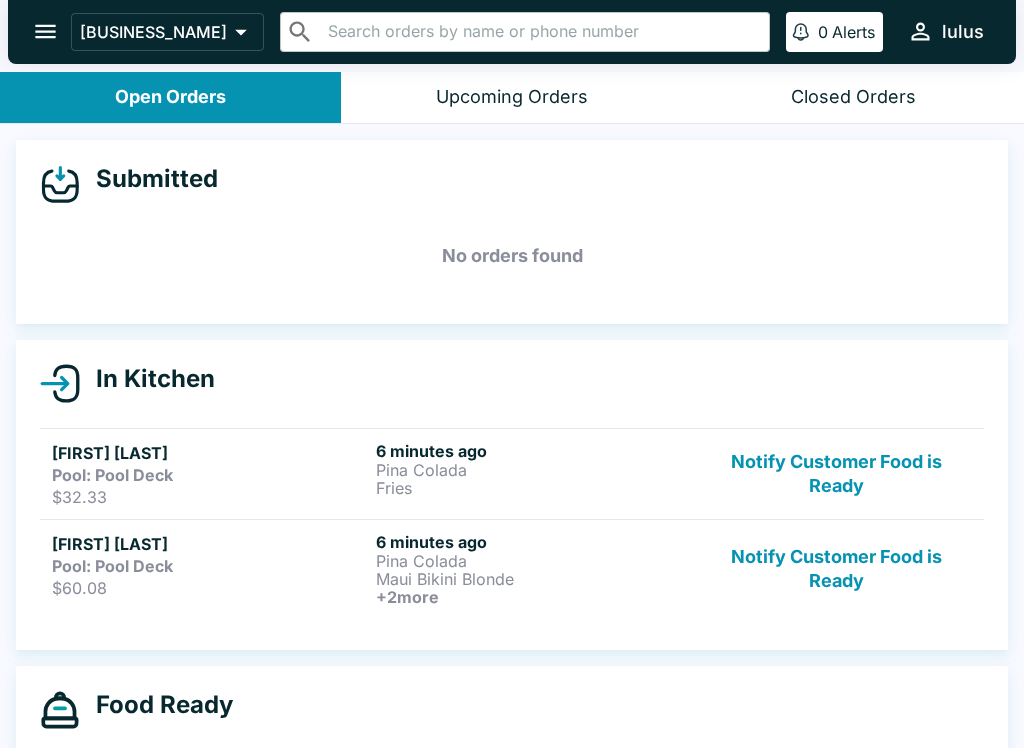click on "Pool: Pool Deck" at bounding box center (112, 566) 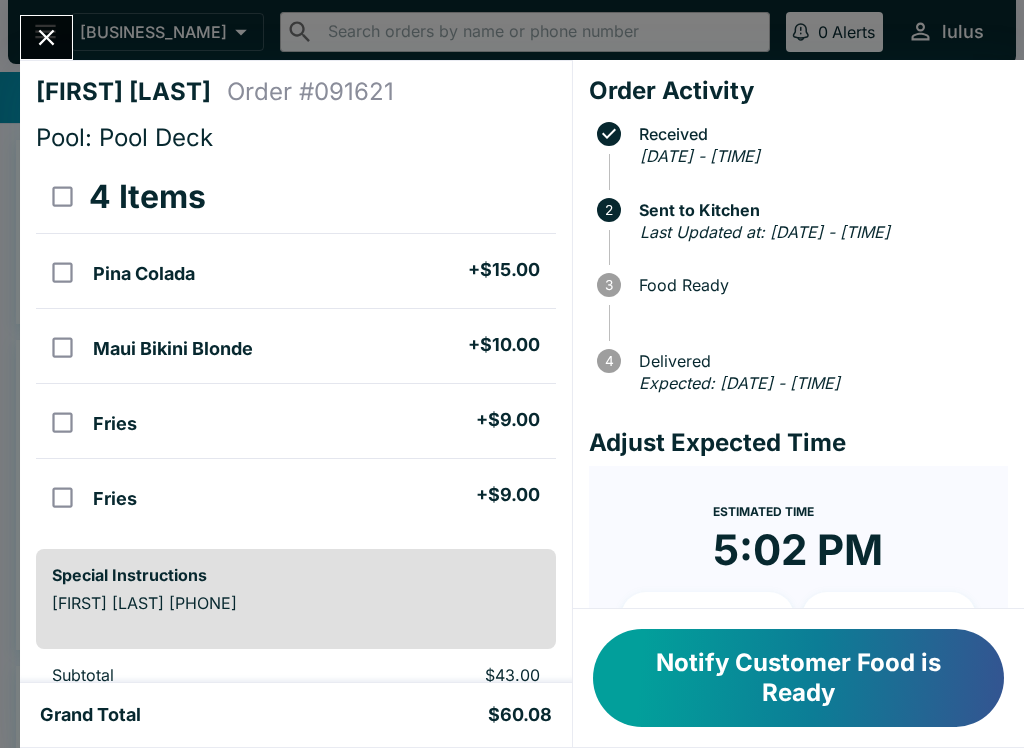 scroll, scrollTop: -1, scrollLeft: 0, axis: vertical 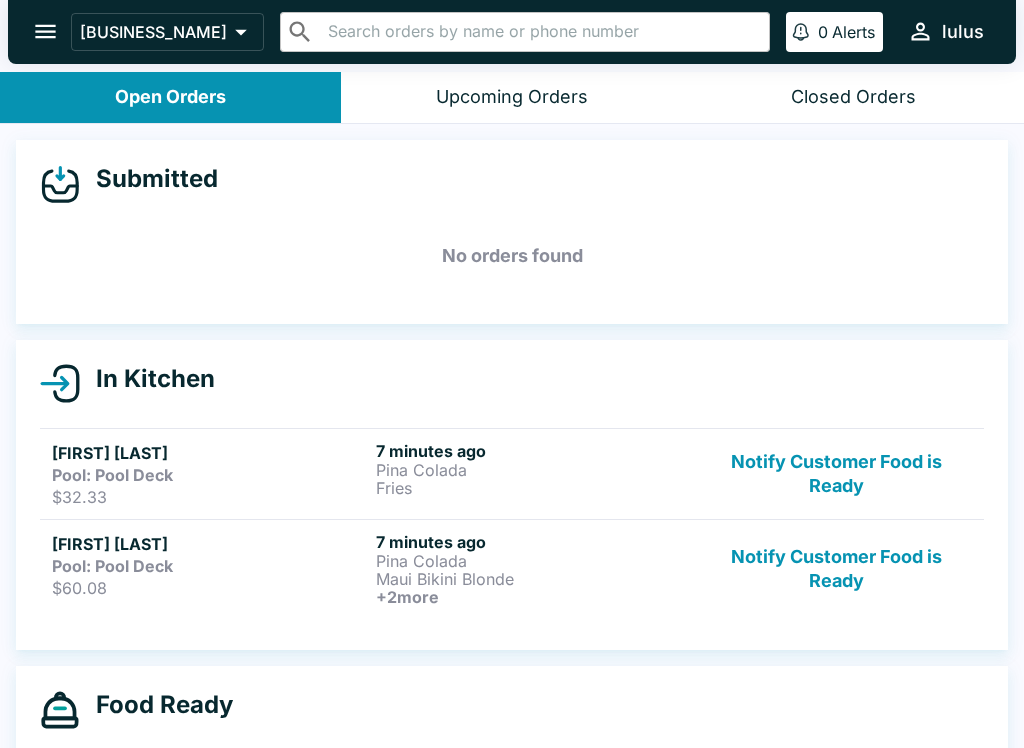 click on "Pool: Pool Deck" at bounding box center [112, 566] 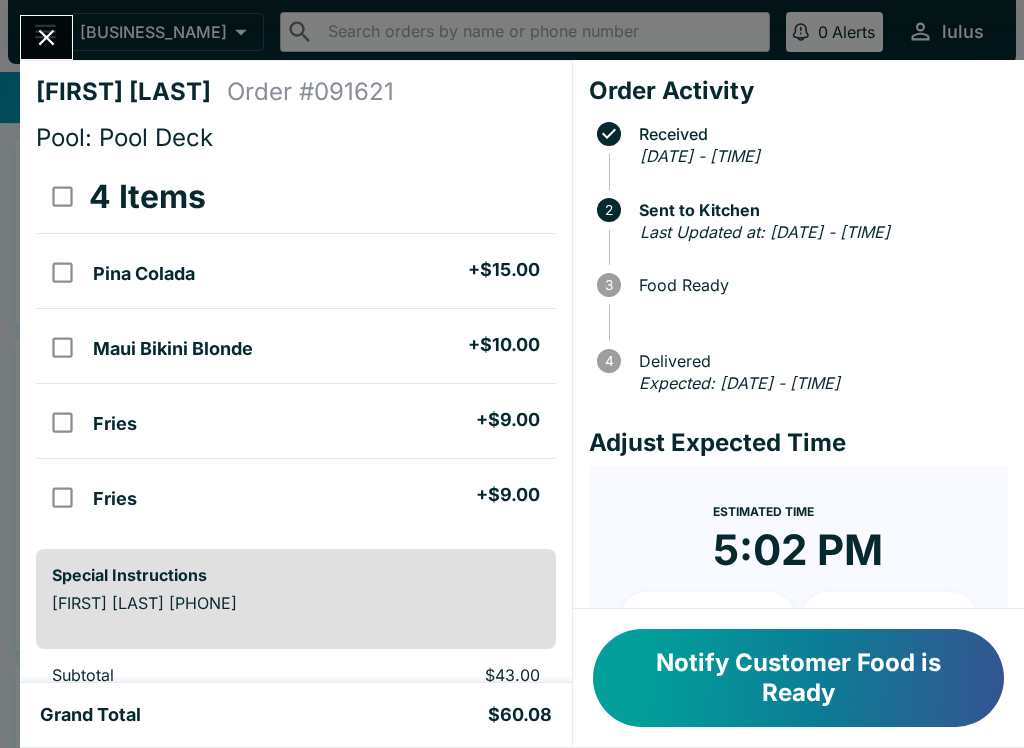 click 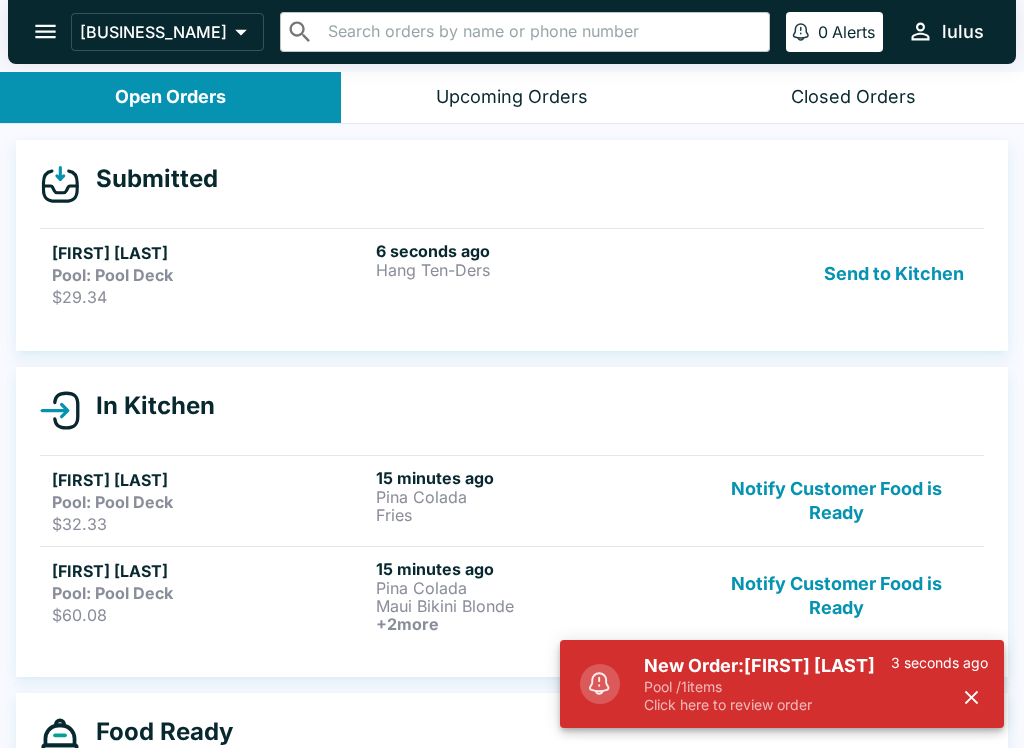 click on "Roger link Pool: Pool Deck $29.34" at bounding box center [210, 274] 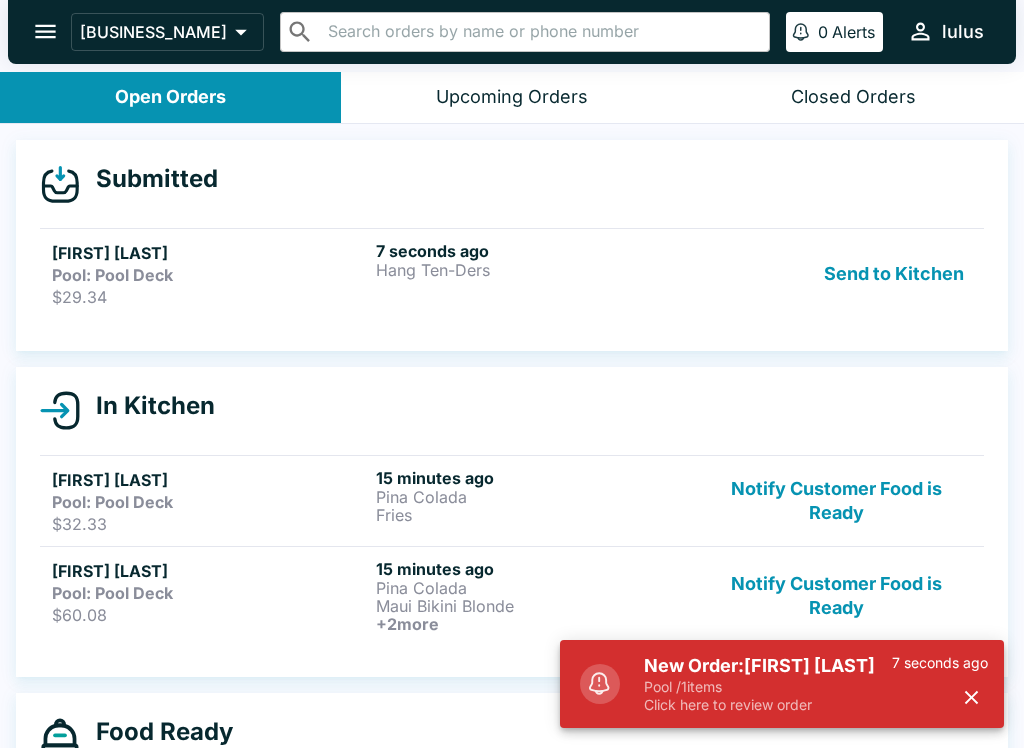 click on "$29.34" at bounding box center [210, 297] 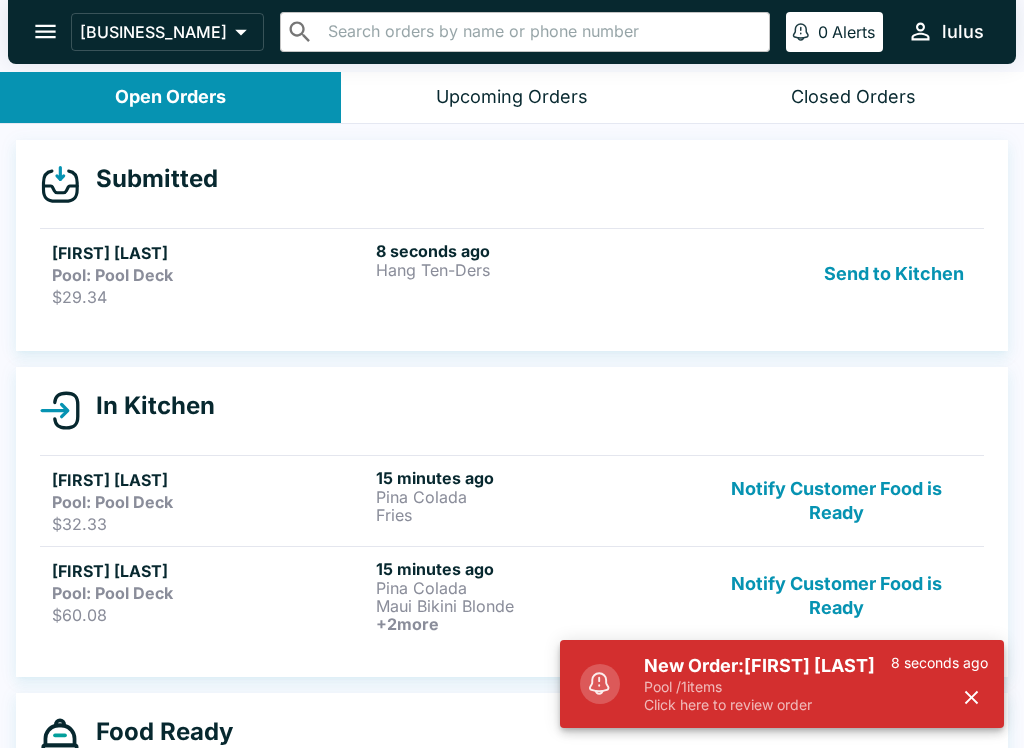 click on "[FIRST] [LAST]" at bounding box center (210, 253) 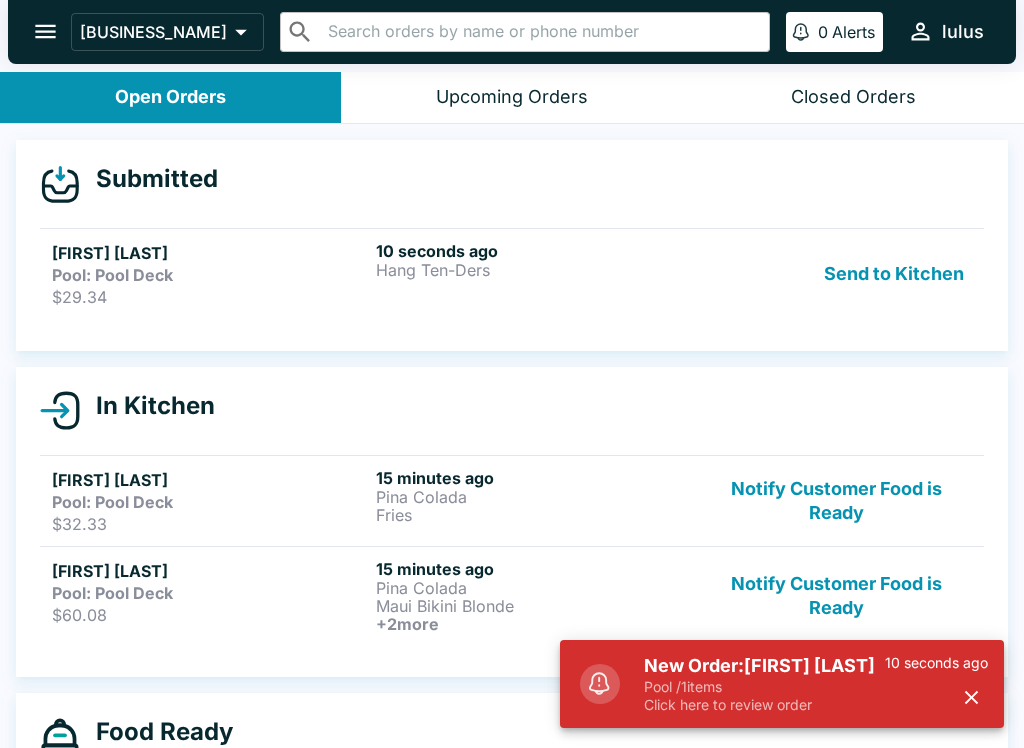 click 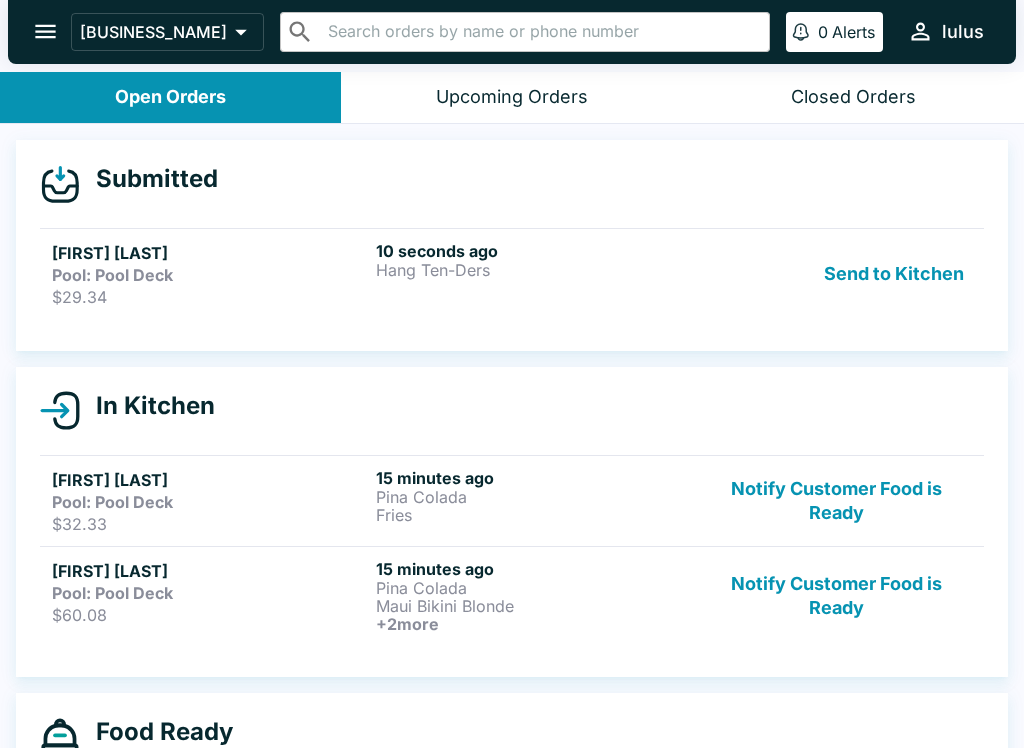 click on "10 seconds ago" at bounding box center (534, 251) 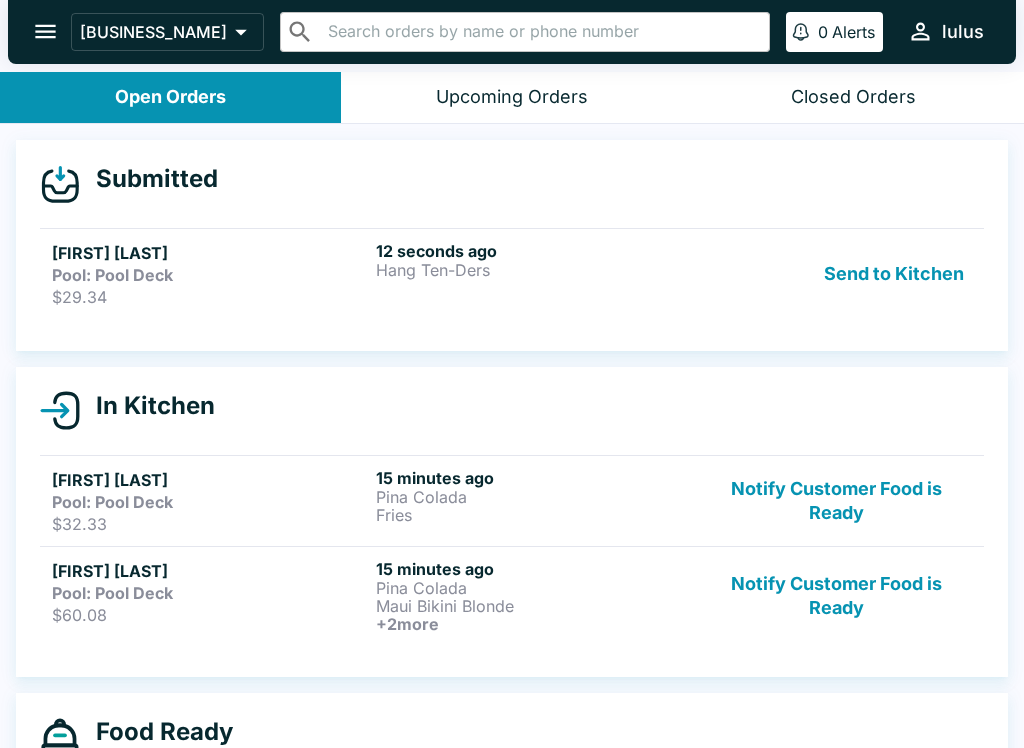 click on "Pool: Pool Deck" at bounding box center (112, 275) 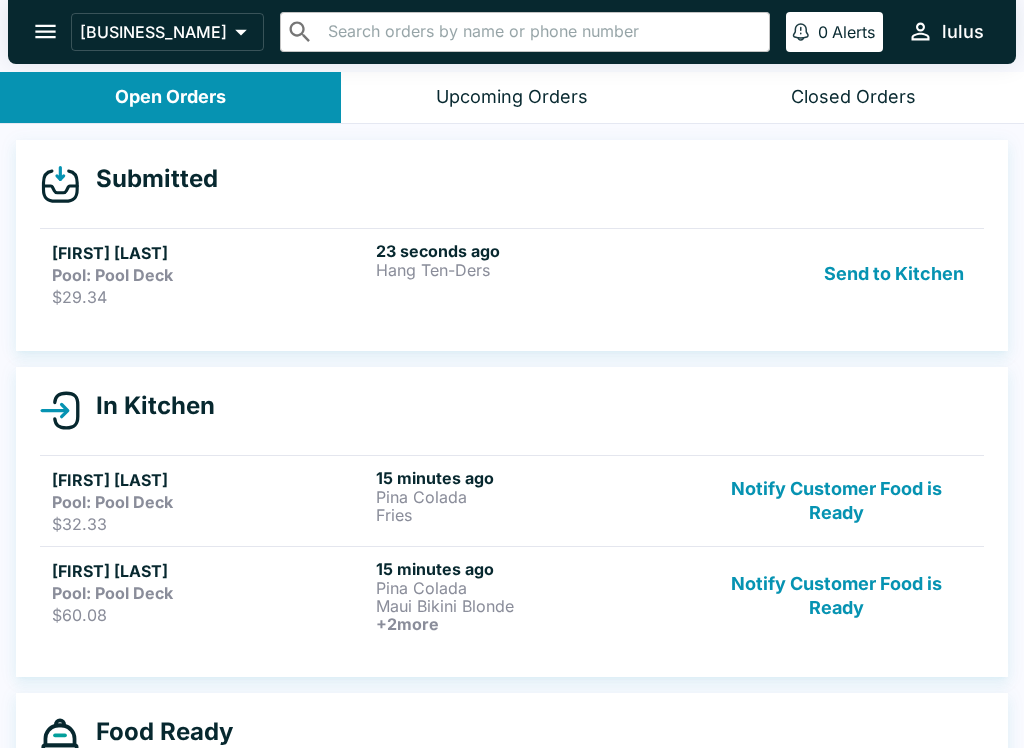 click on "Send to Kitchen" at bounding box center [894, 274] 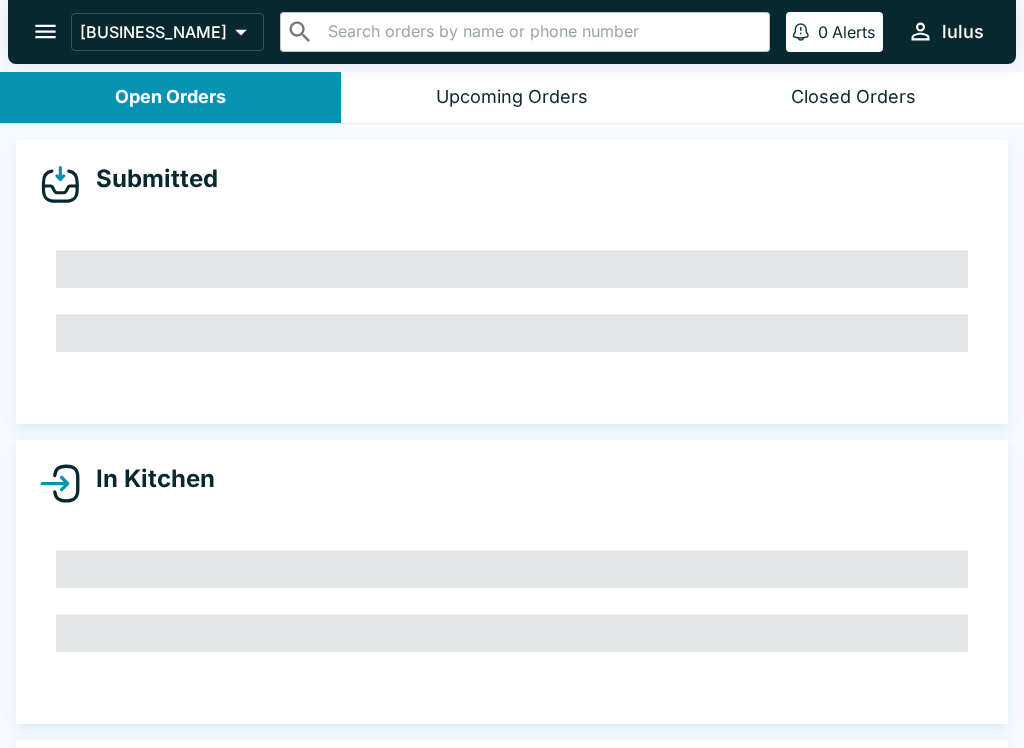 click on "Upcoming Orders" at bounding box center (511, 97) 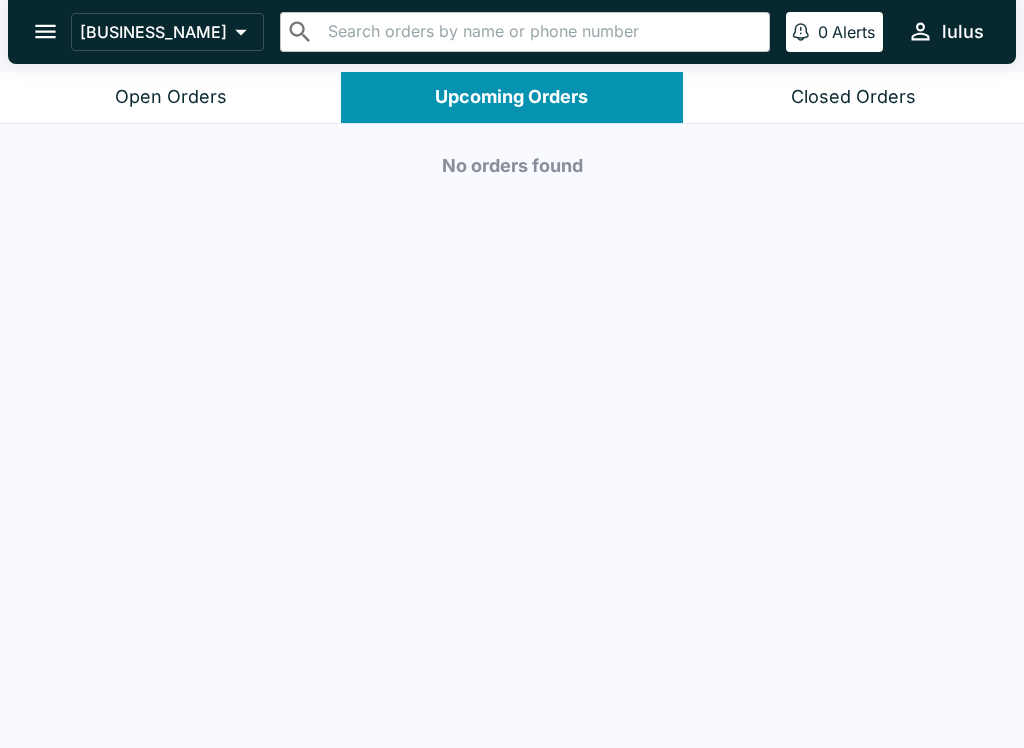 click on "Open Orders" at bounding box center (170, 97) 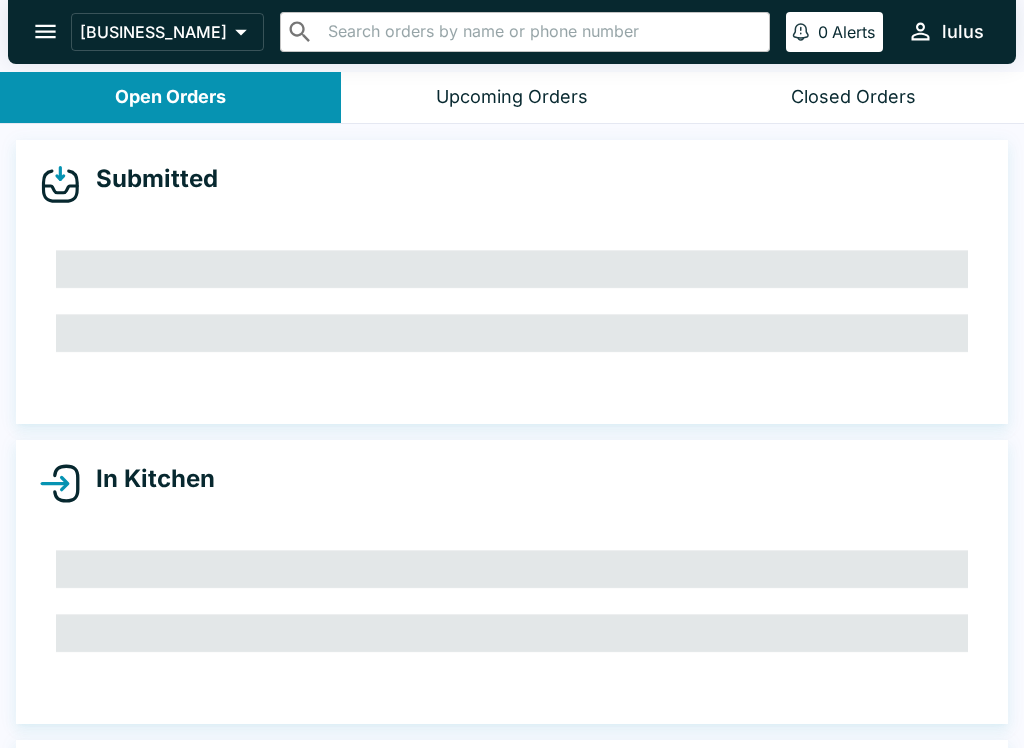 scroll, scrollTop: 0, scrollLeft: 0, axis: both 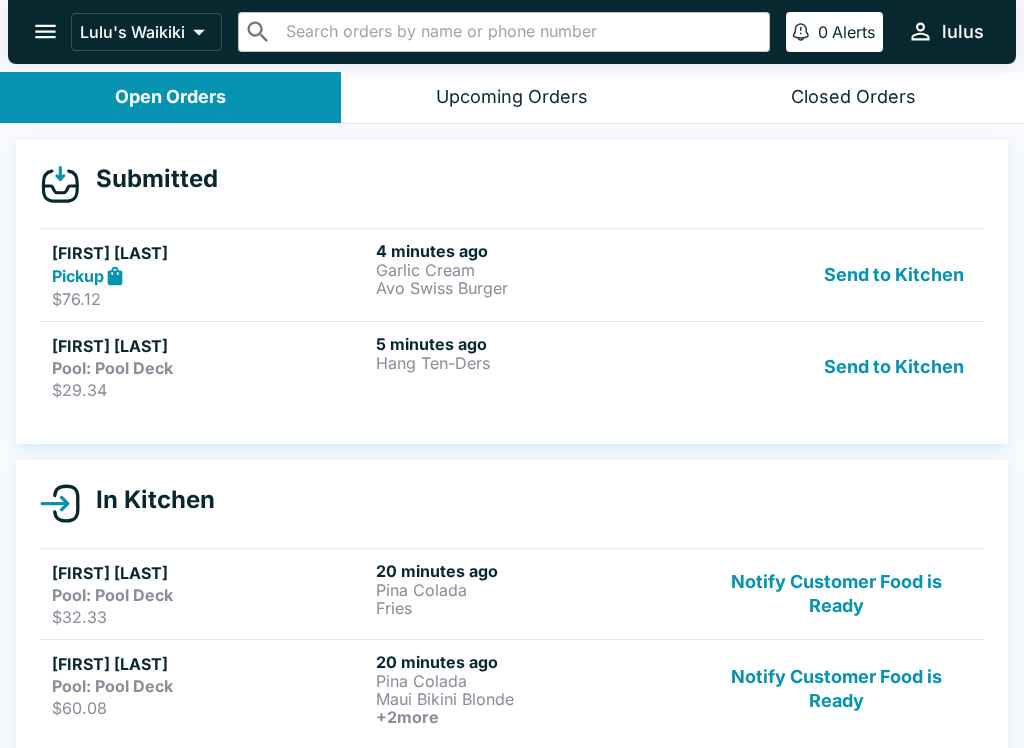 click on "Pool: Pool Deck" at bounding box center (210, 686) 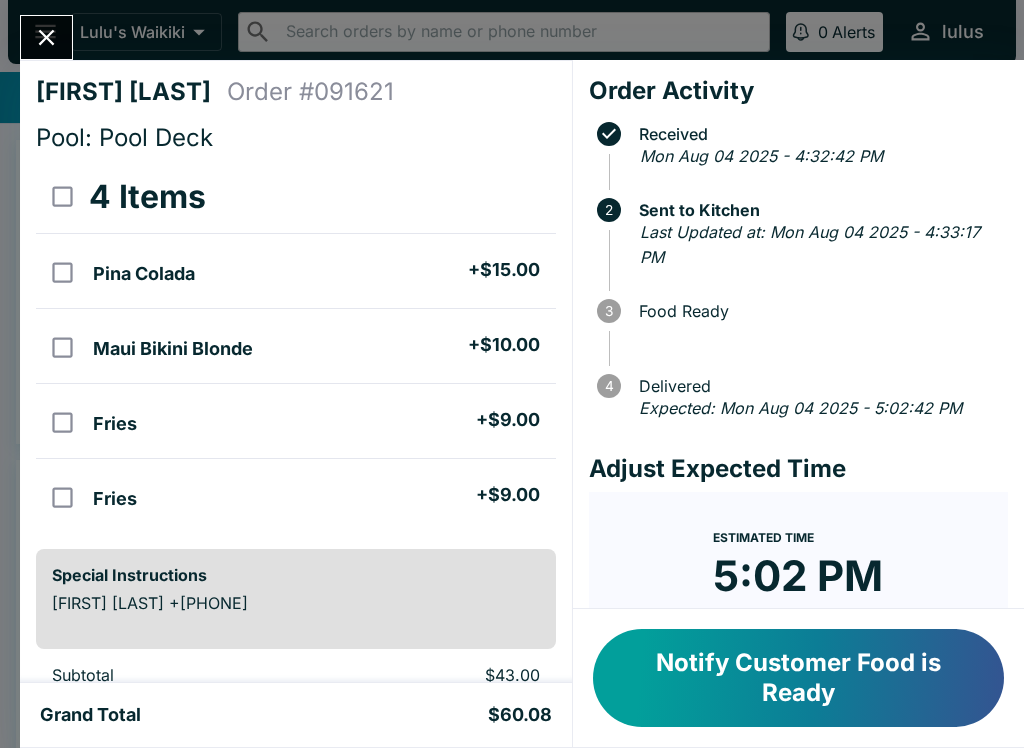 click on "Notify Customer Food is Ready" at bounding box center (798, 678) 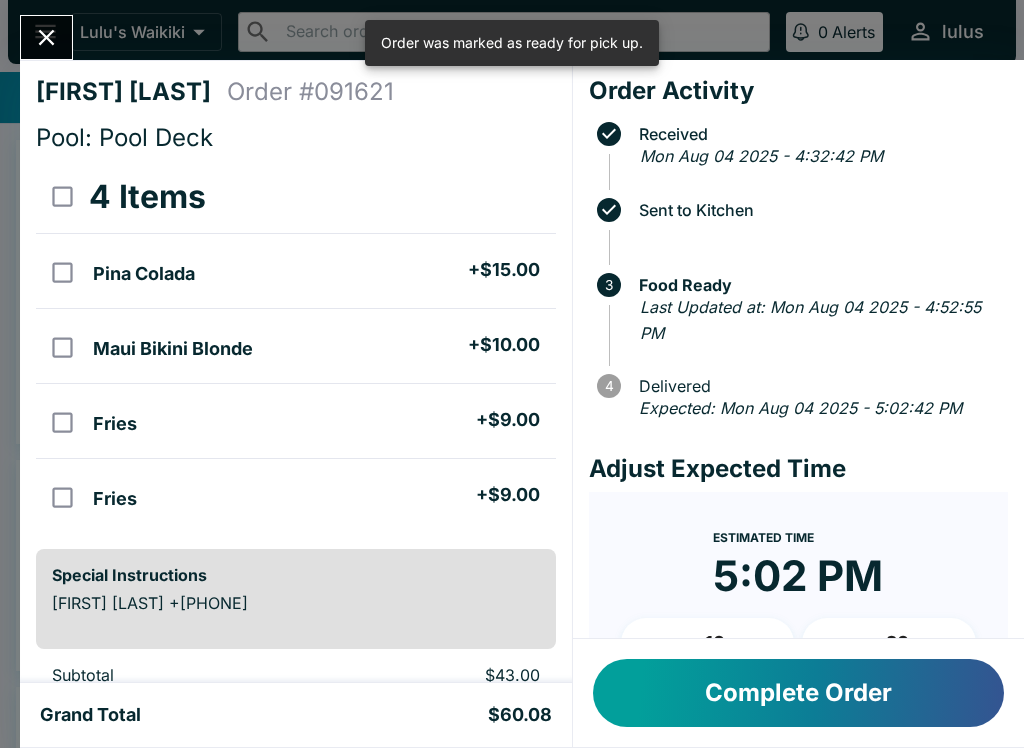click at bounding box center [46, 37] 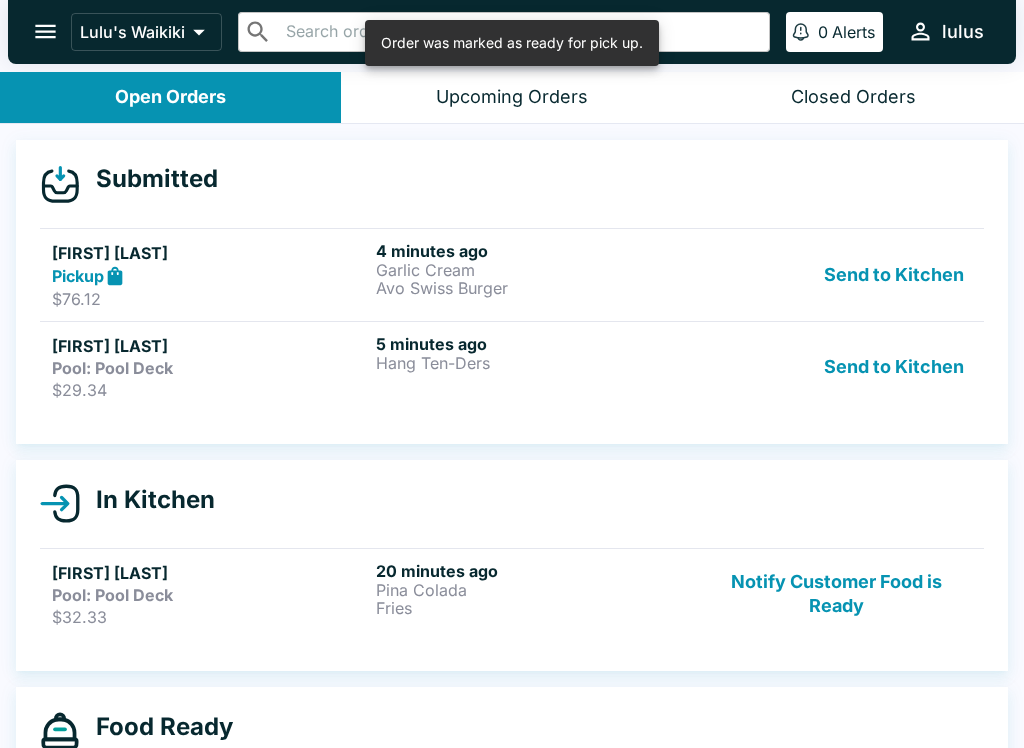click on "Notify Customer Food is Ready" at bounding box center [836, 594] 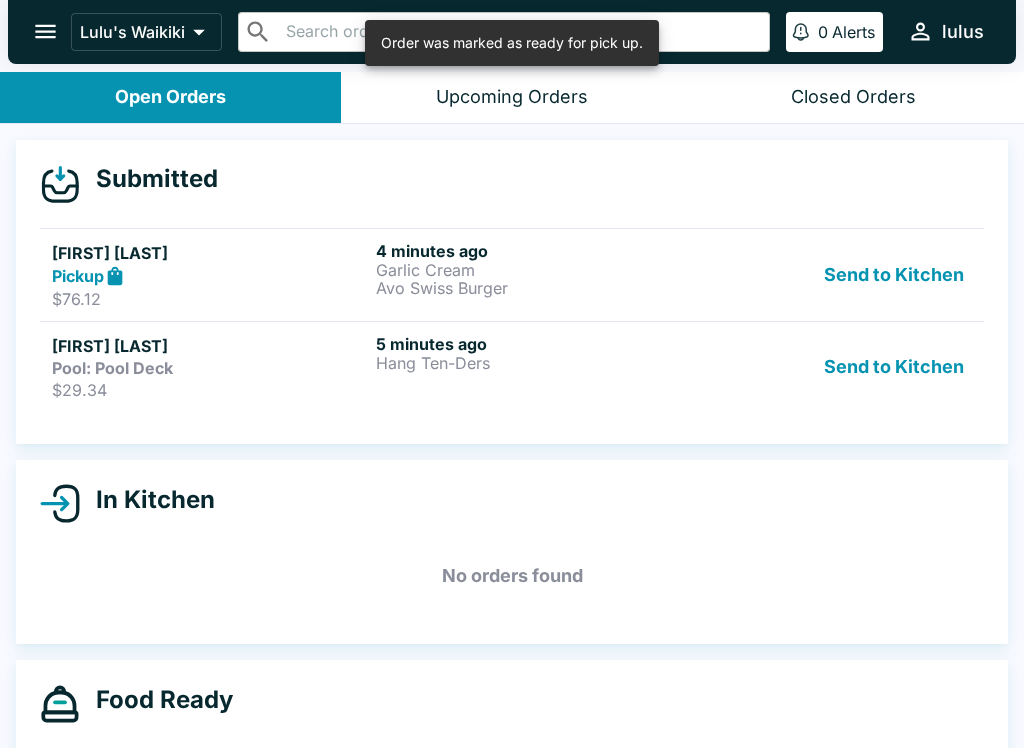 click on "[FIRST] [LAST]" at bounding box center [210, 346] 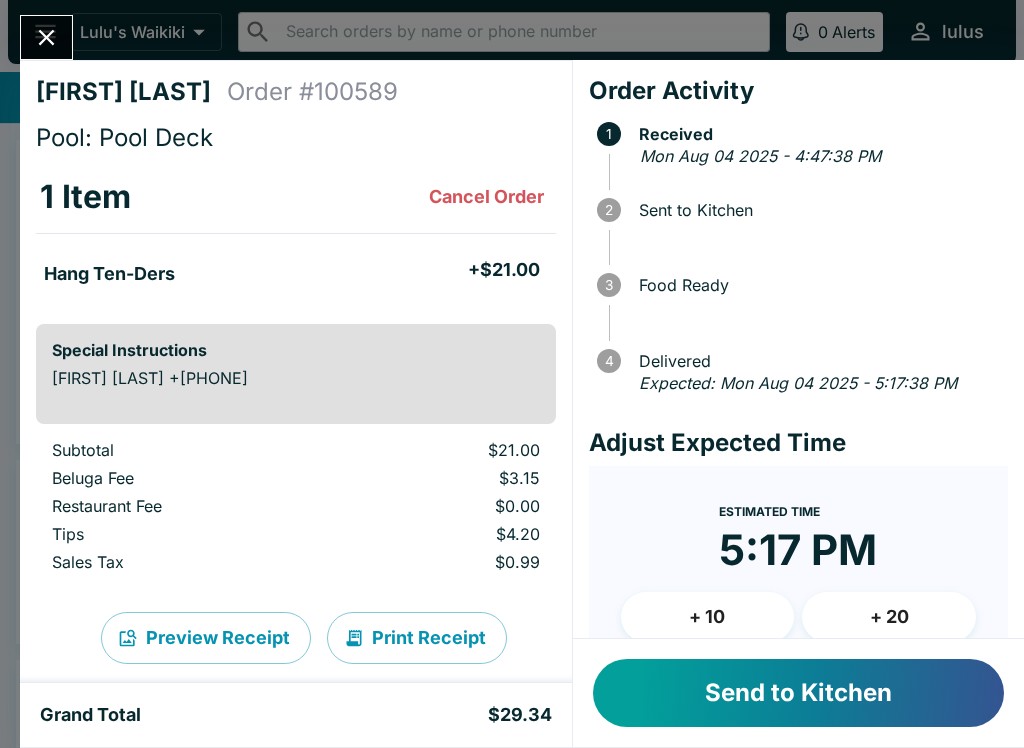 click on "Send to Kitchen" at bounding box center [798, 693] 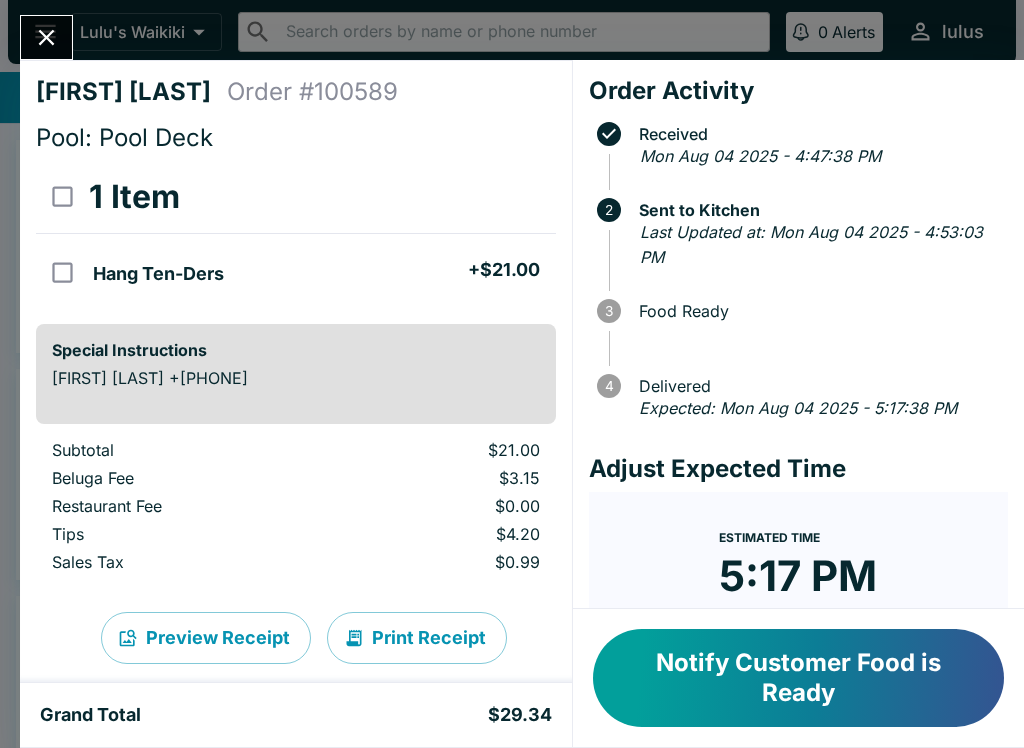 click 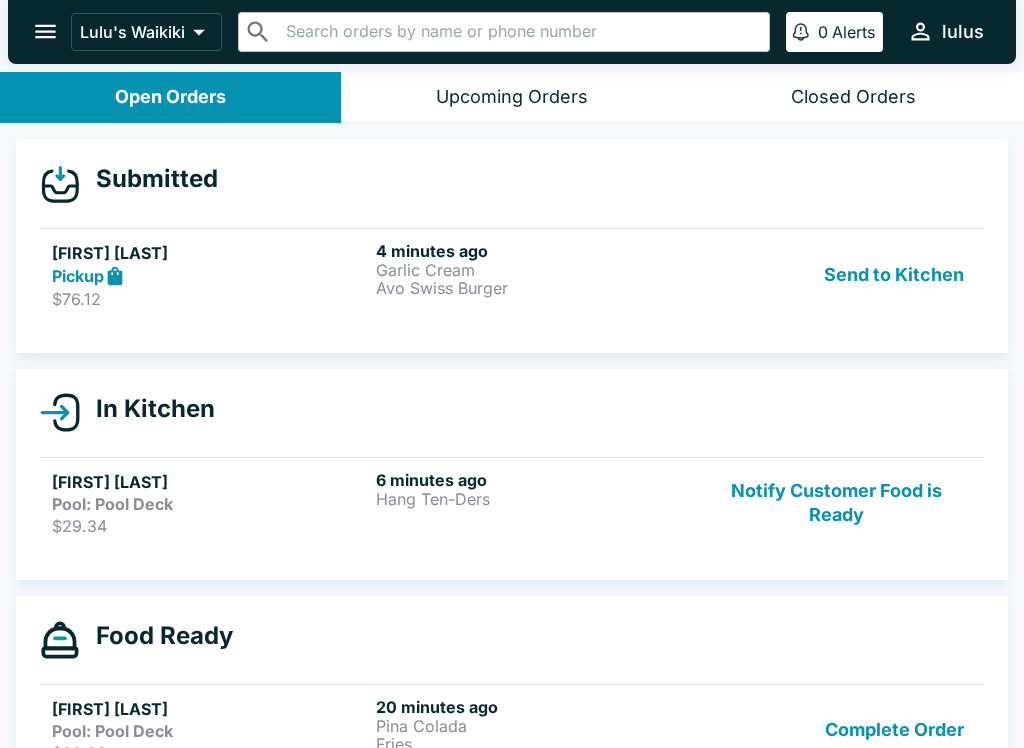 click on "$76.12" at bounding box center (210, 299) 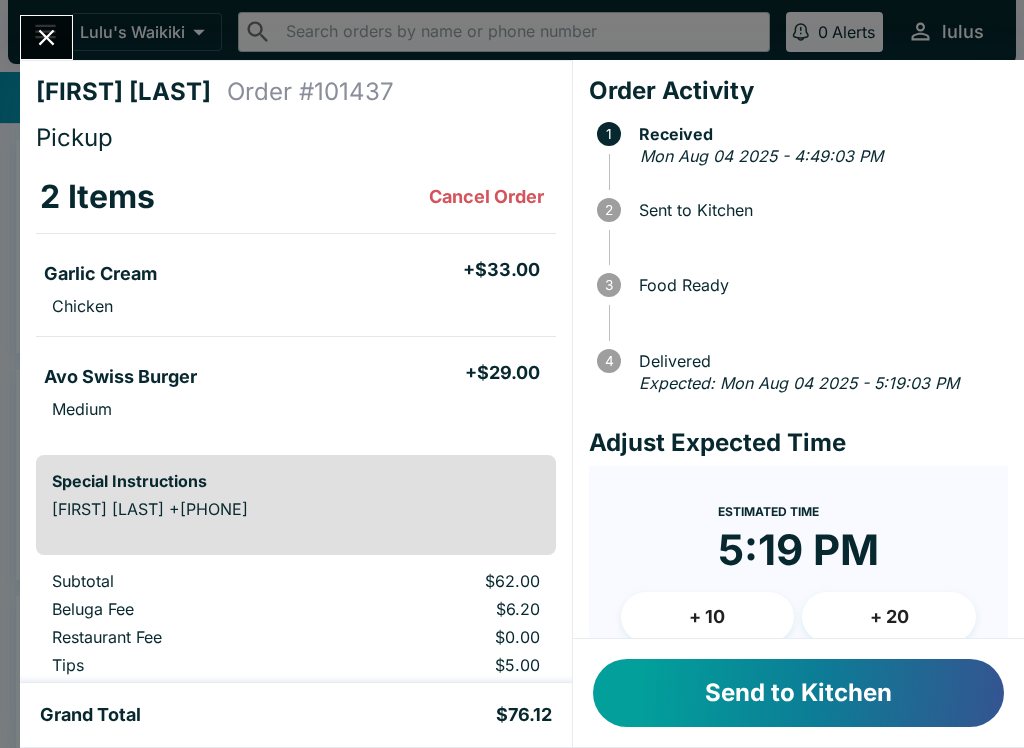 click on "Send to Kitchen" at bounding box center (798, 693) 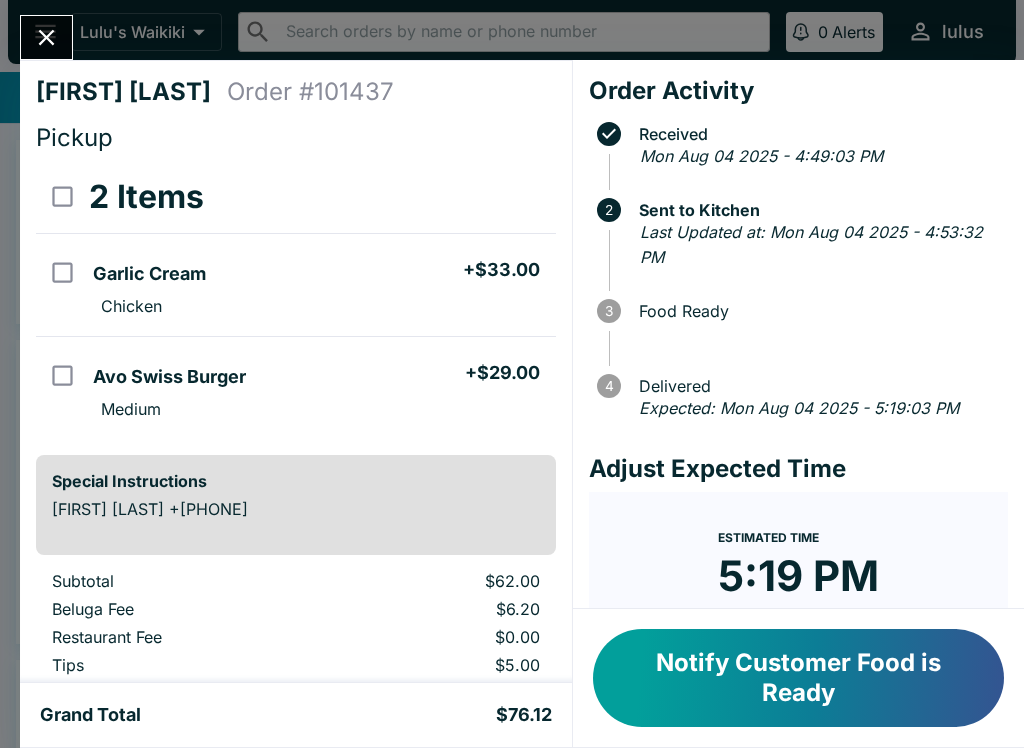 scroll, scrollTop: 0, scrollLeft: 0, axis: both 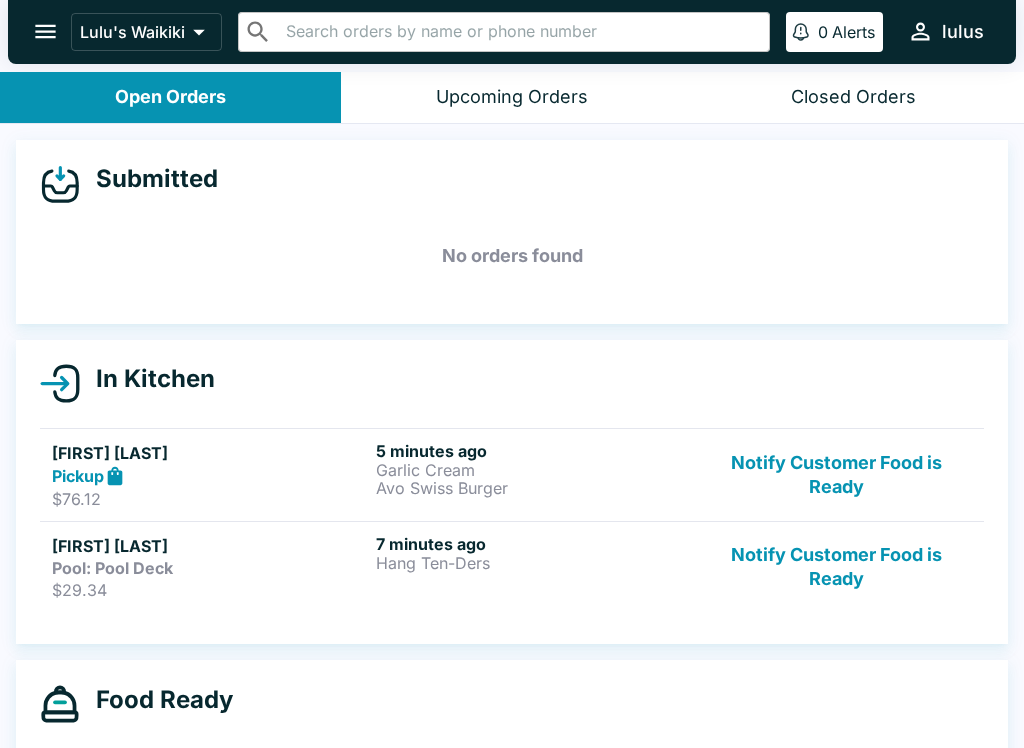 click on "Pool: Pool Deck" at bounding box center [210, 568] 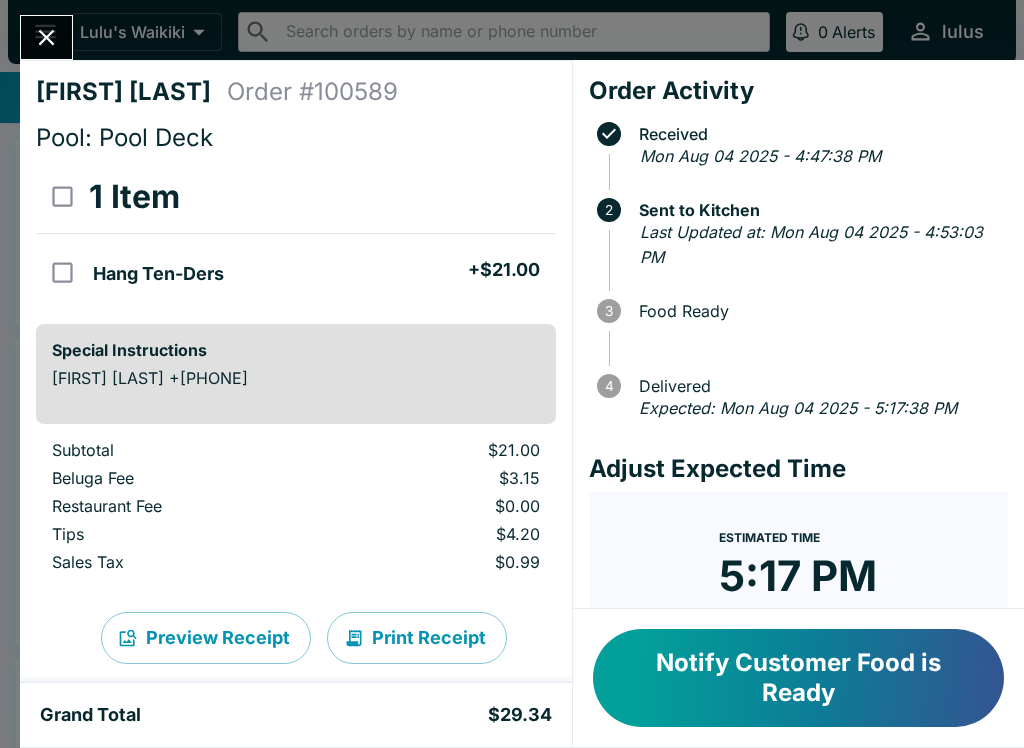 click 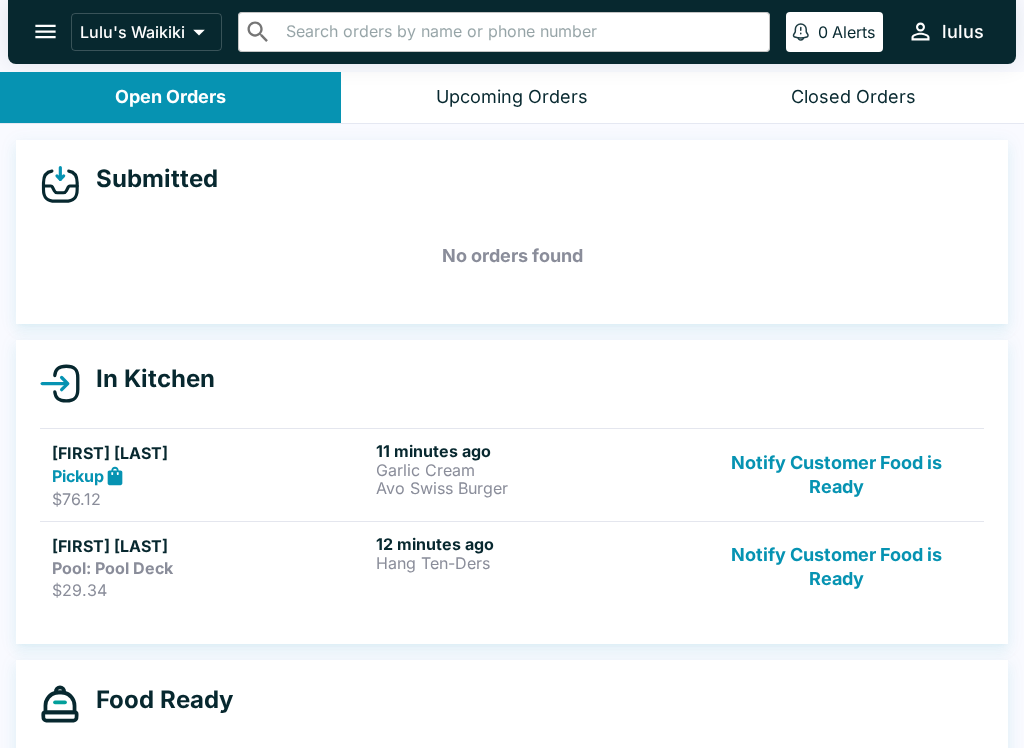 click on "[FIRST] [LAST]" at bounding box center [210, 453] 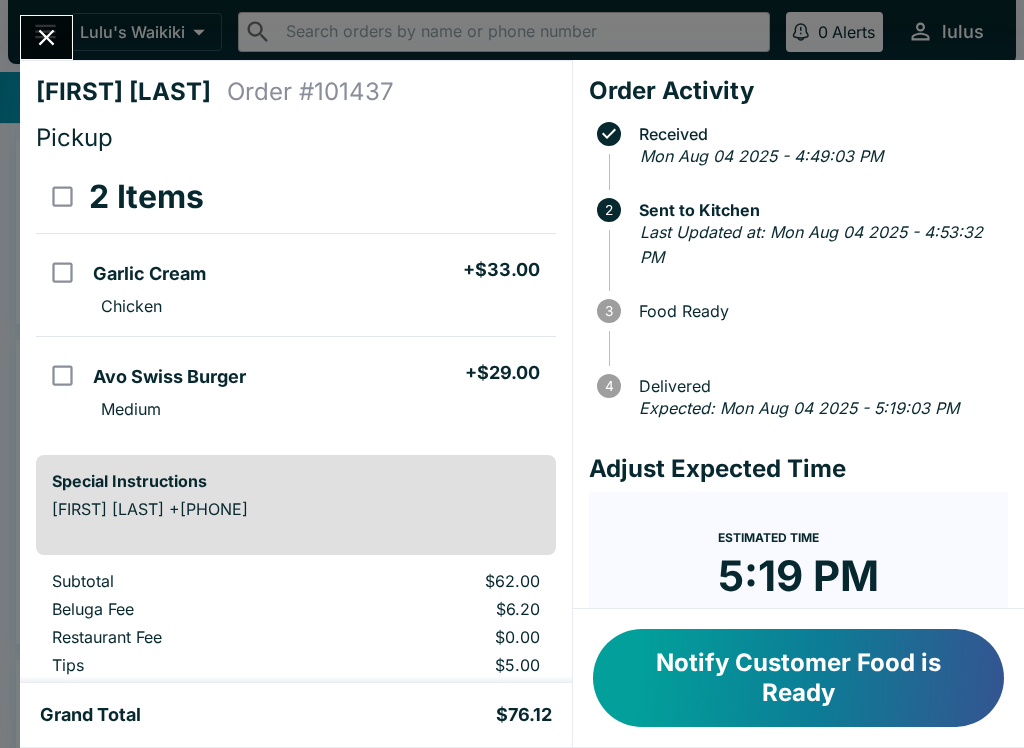 click 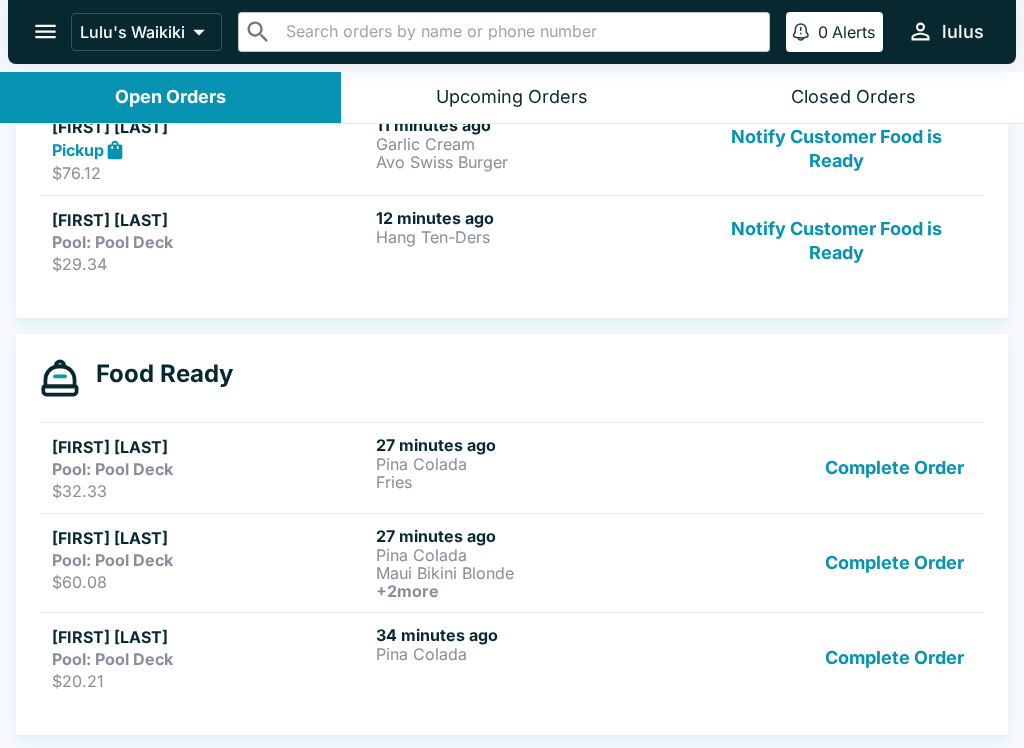 scroll, scrollTop: 326, scrollLeft: 0, axis: vertical 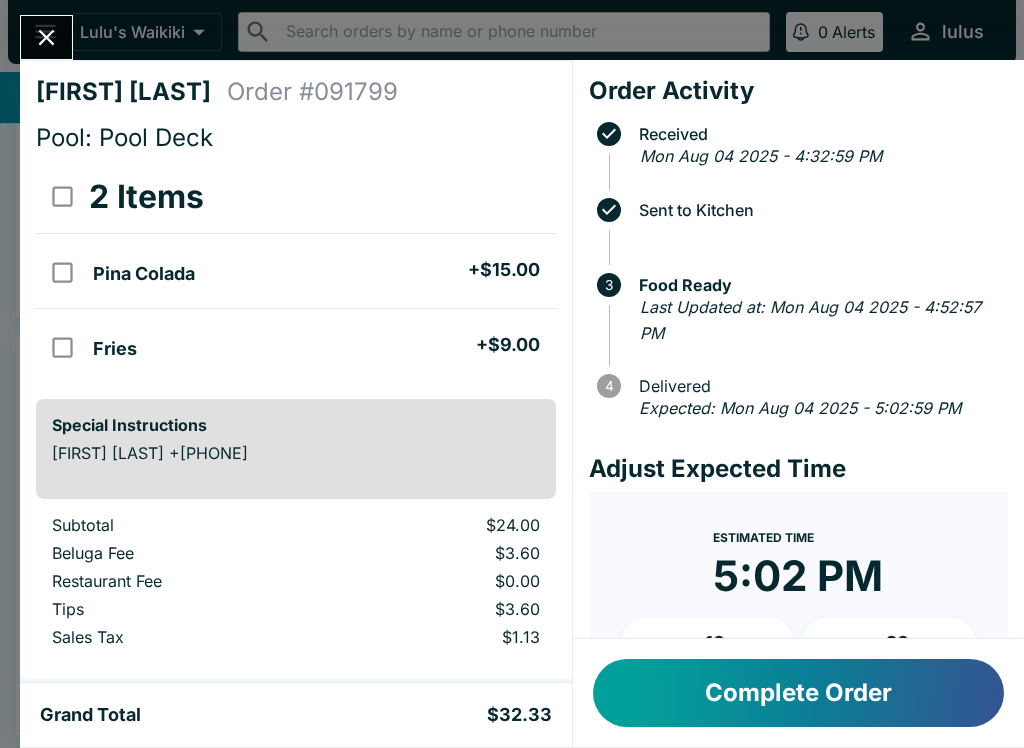 click 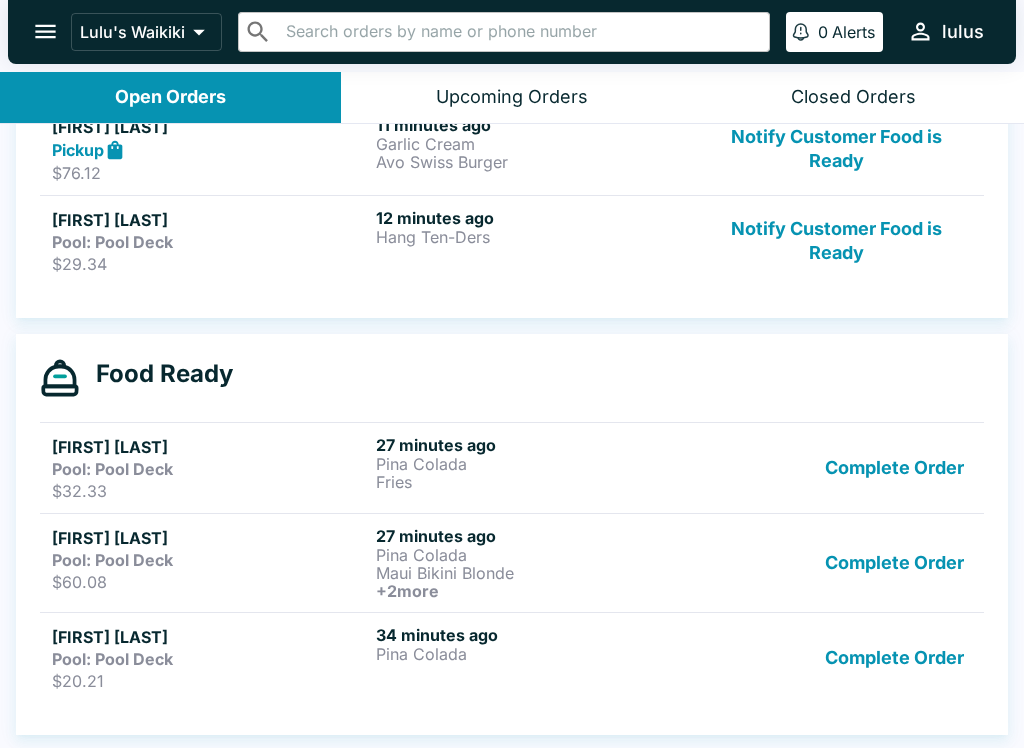 click on "Pool: Pool Deck" at bounding box center (210, 560) 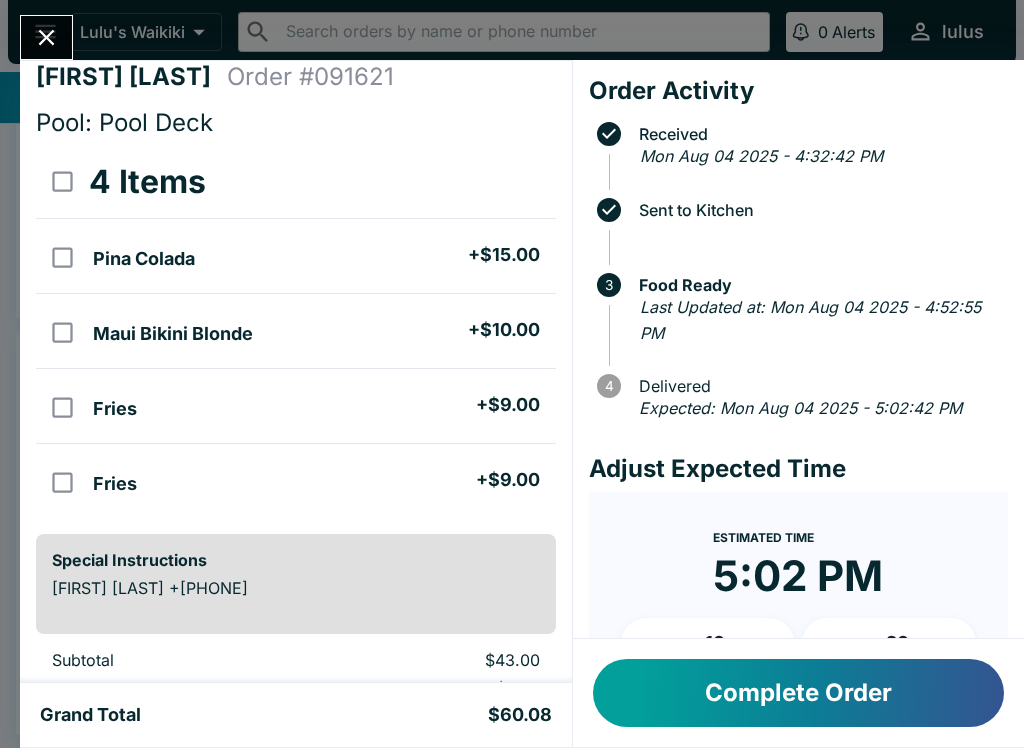 scroll, scrollTop: 10, scrollLeft: 0, axis: vertical 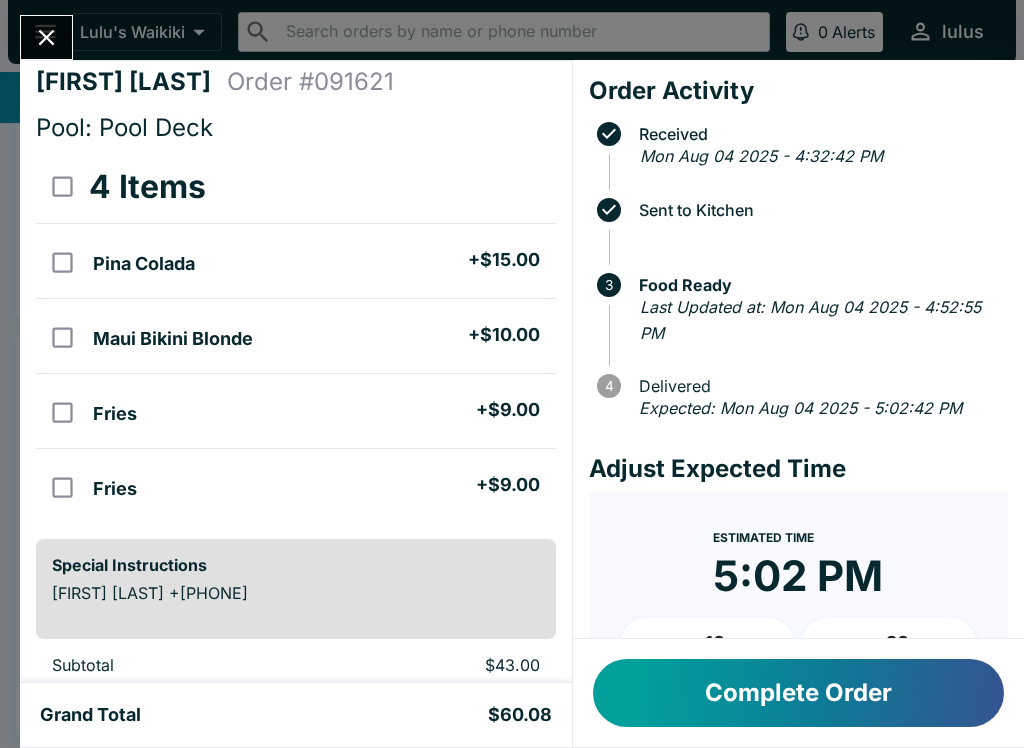 click at bounding box center [46, 37] 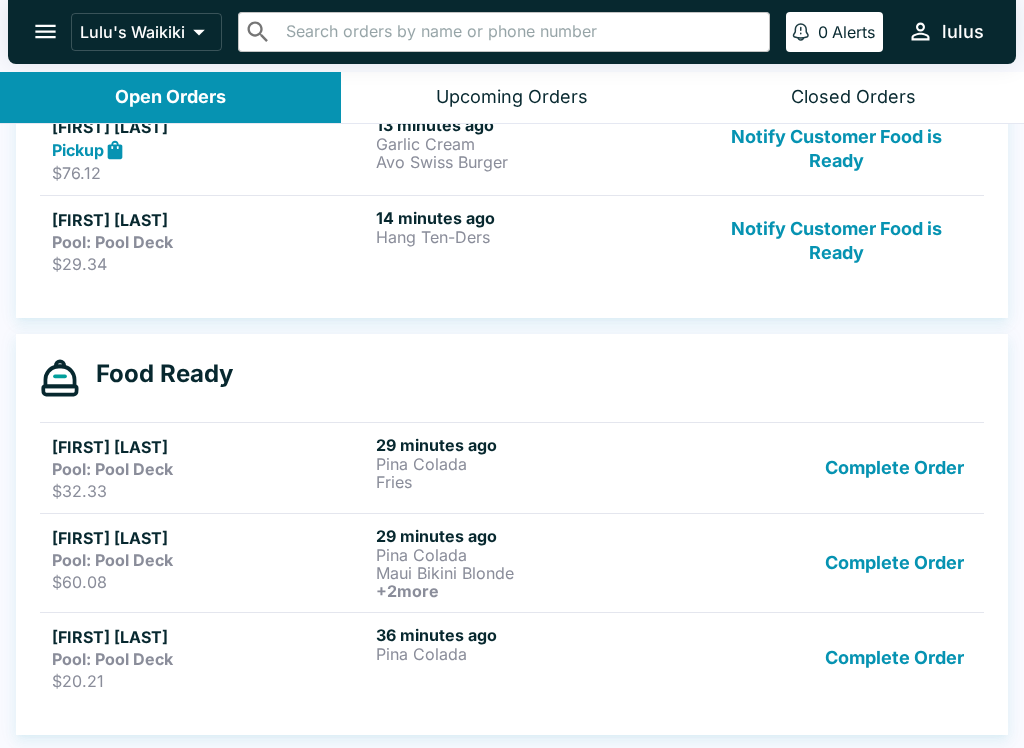 click on "Pickup" at bounding box center (210, 150) 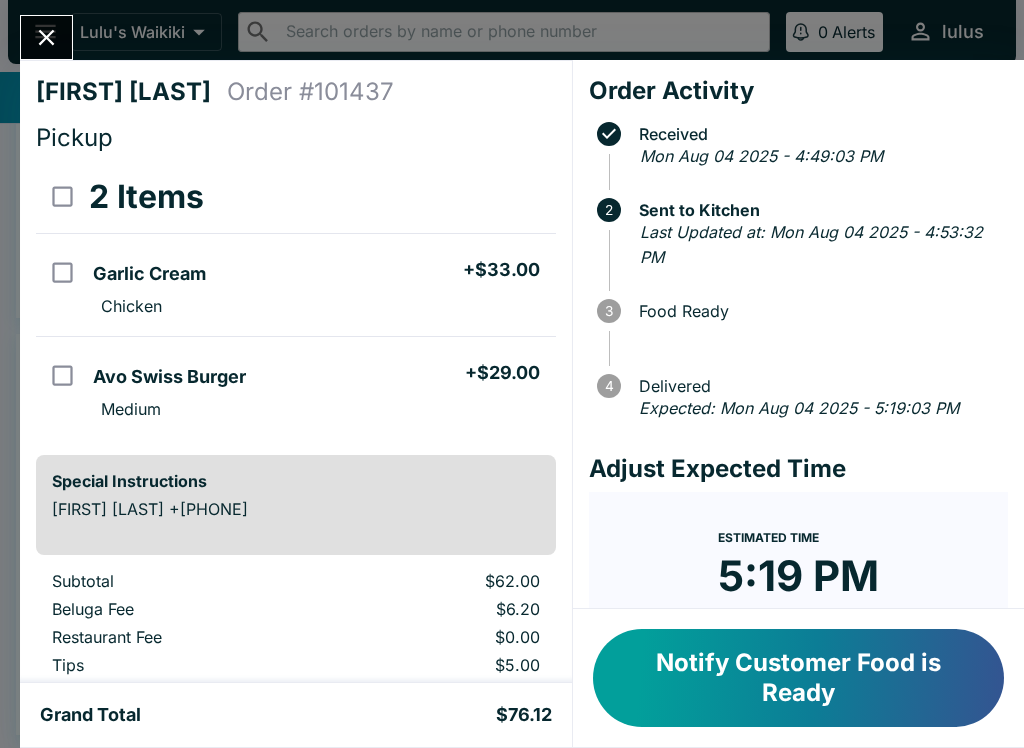 click 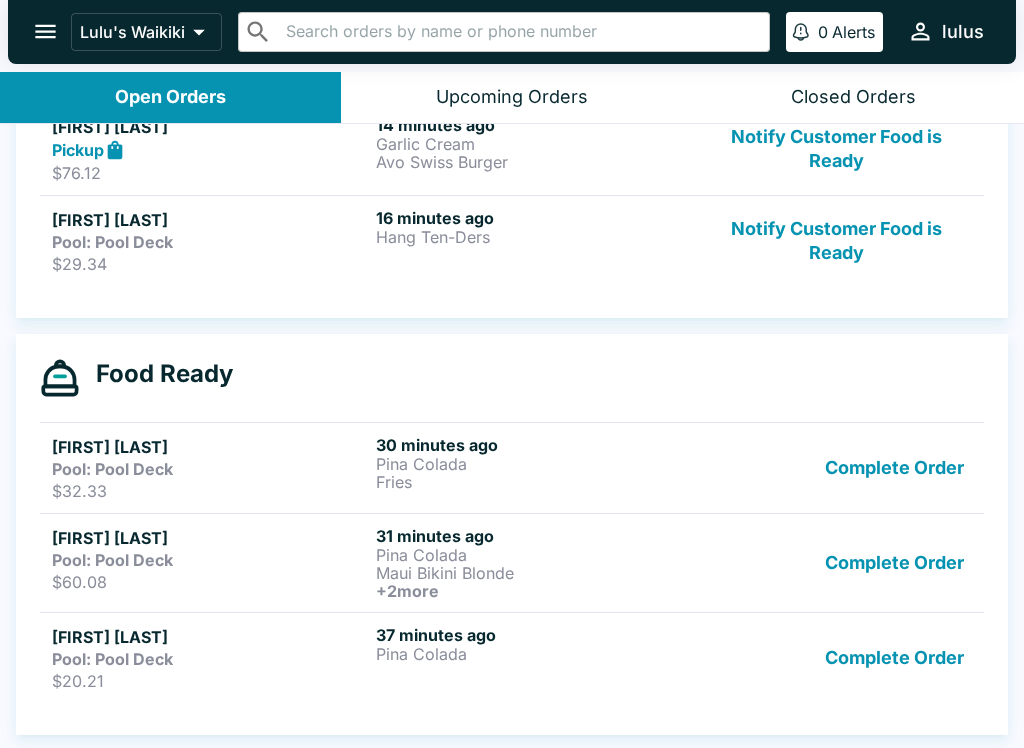 scroll, scrollTop: 304, scrollLeft: 0, axis: vertical 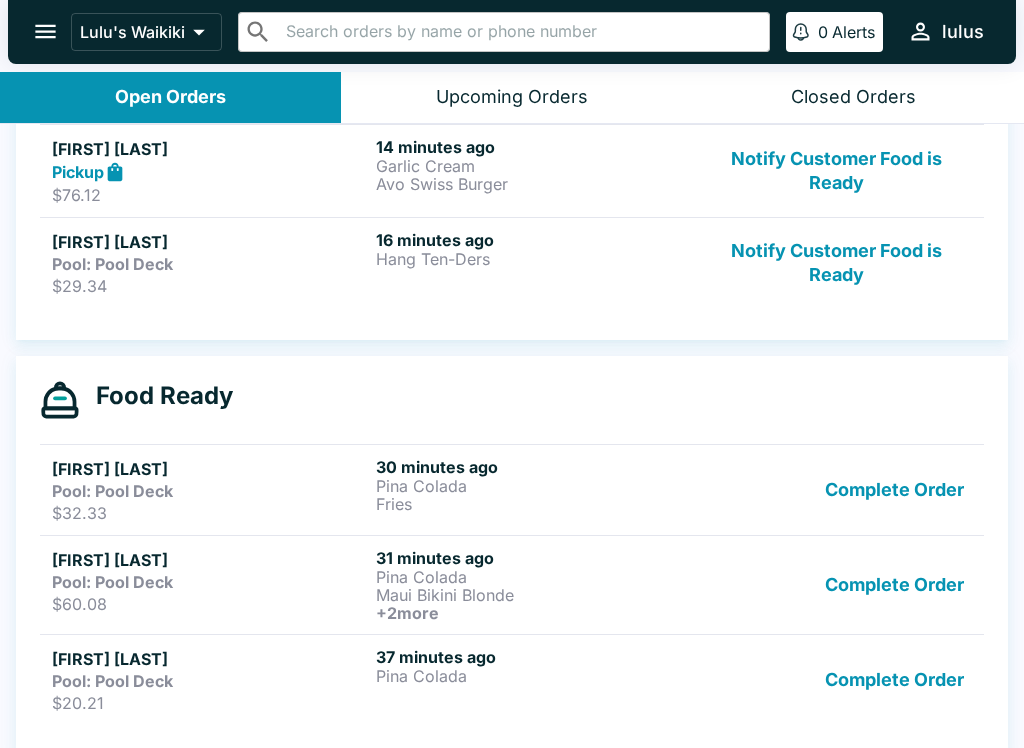click on "Complete Order" at bounding box center [894, 490] 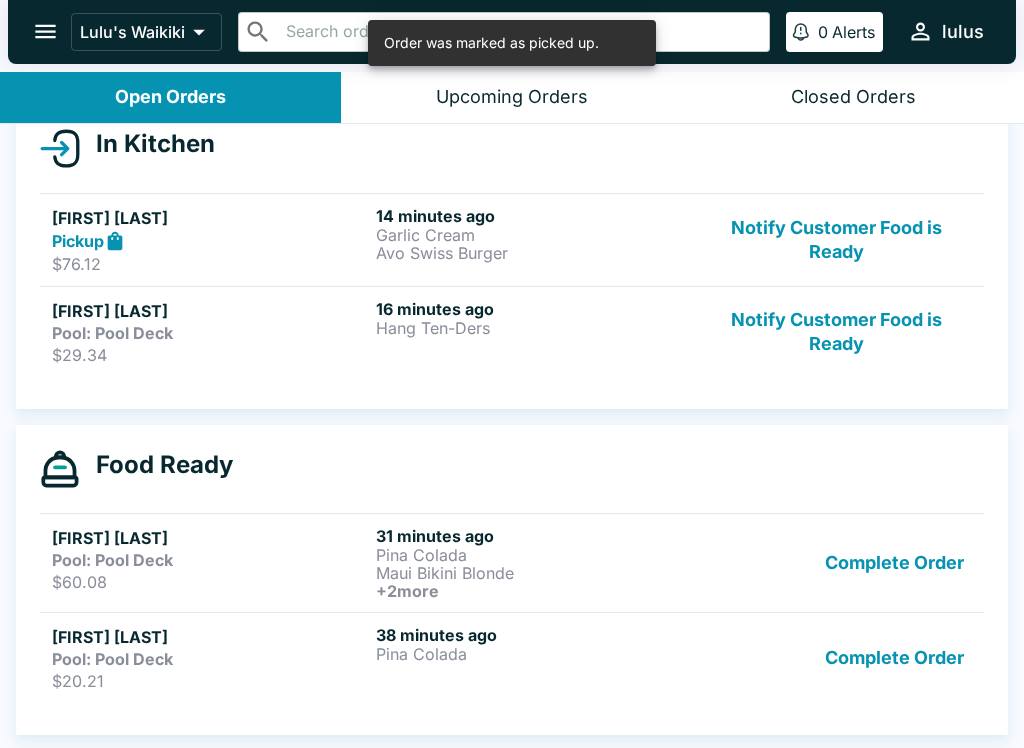 click on "Complete Order" at bounding box center [894, 563] 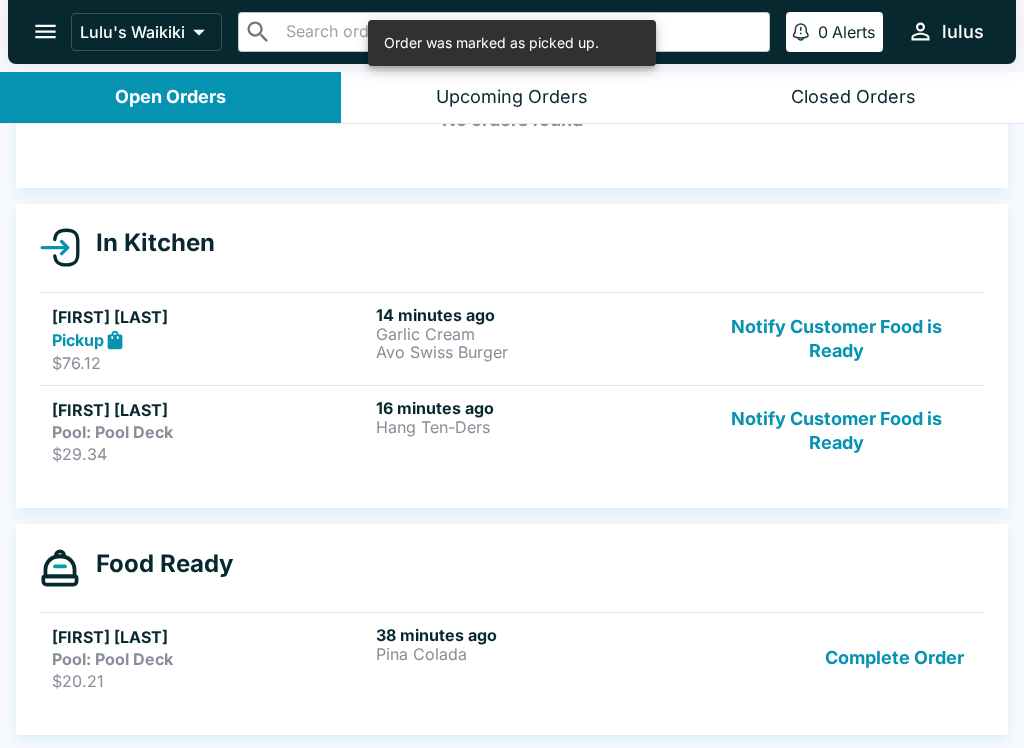 click on "Complete Order" at bounding box center [894, 658] 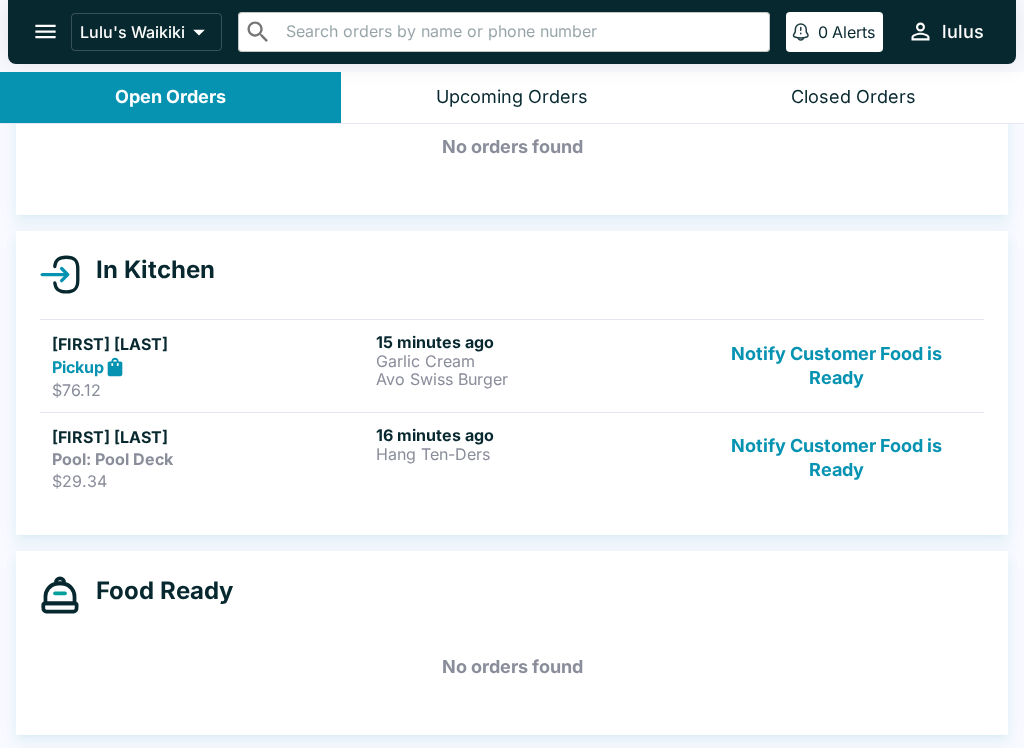 click on "Pool: Pool Deck" at bounding box center [112, 459] 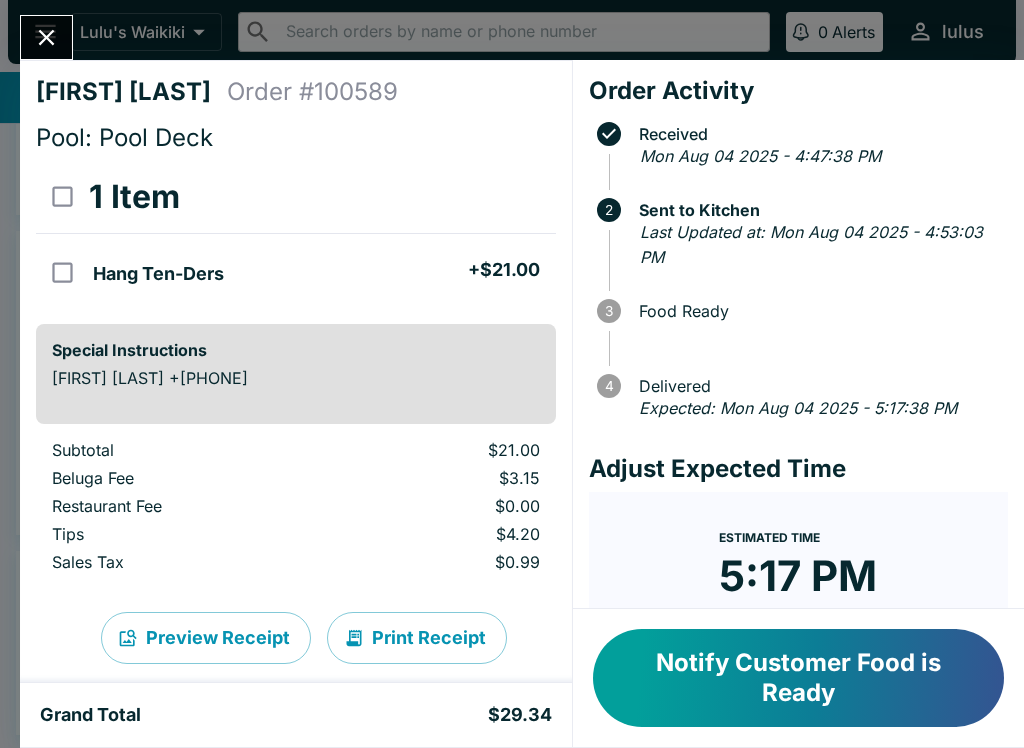 click on "Notify Customer Food is Ready" at bounding box center [798, 678] 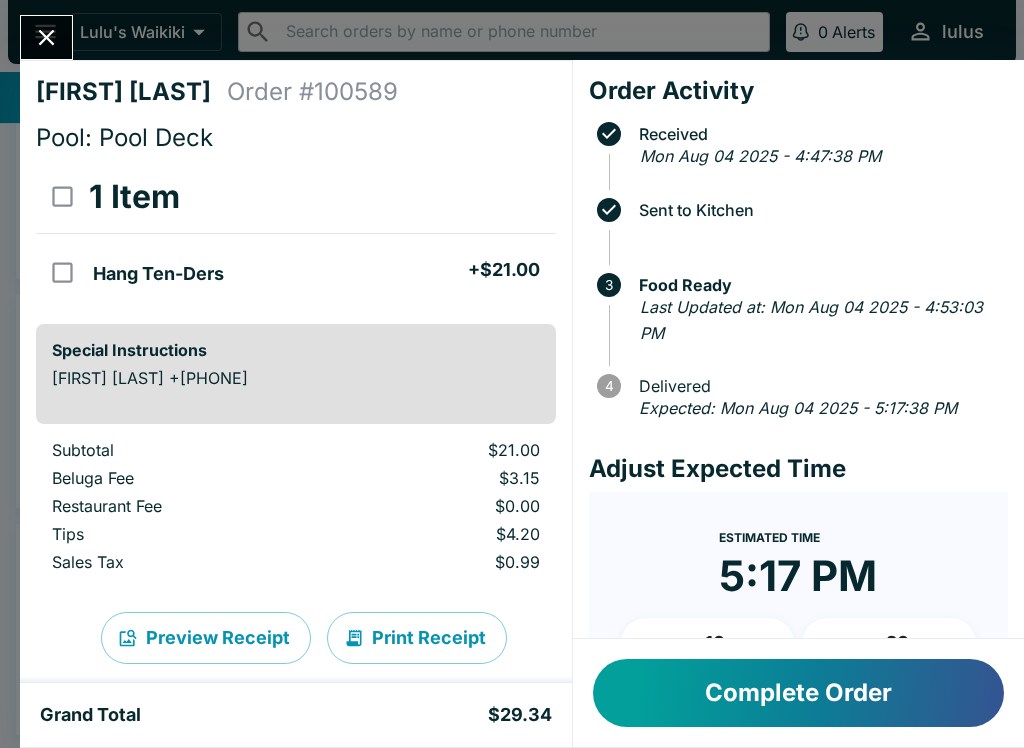 scroll, scrollTop: 45, scrollLeft: 0, axis: vertical 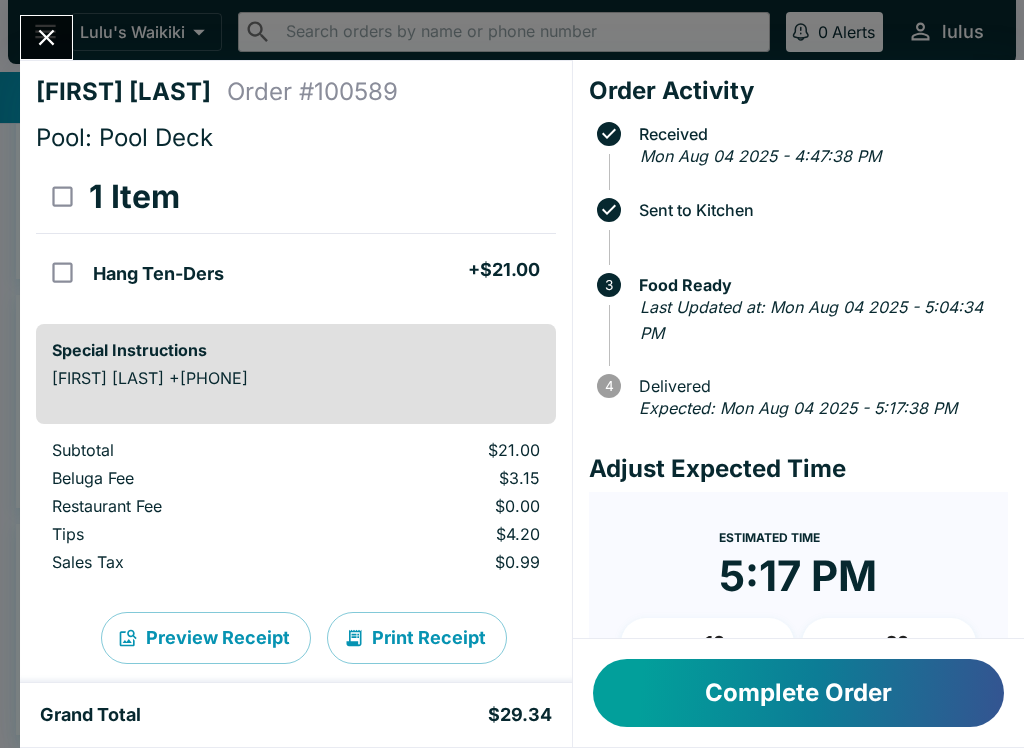 click at bounding box center [46, 37] 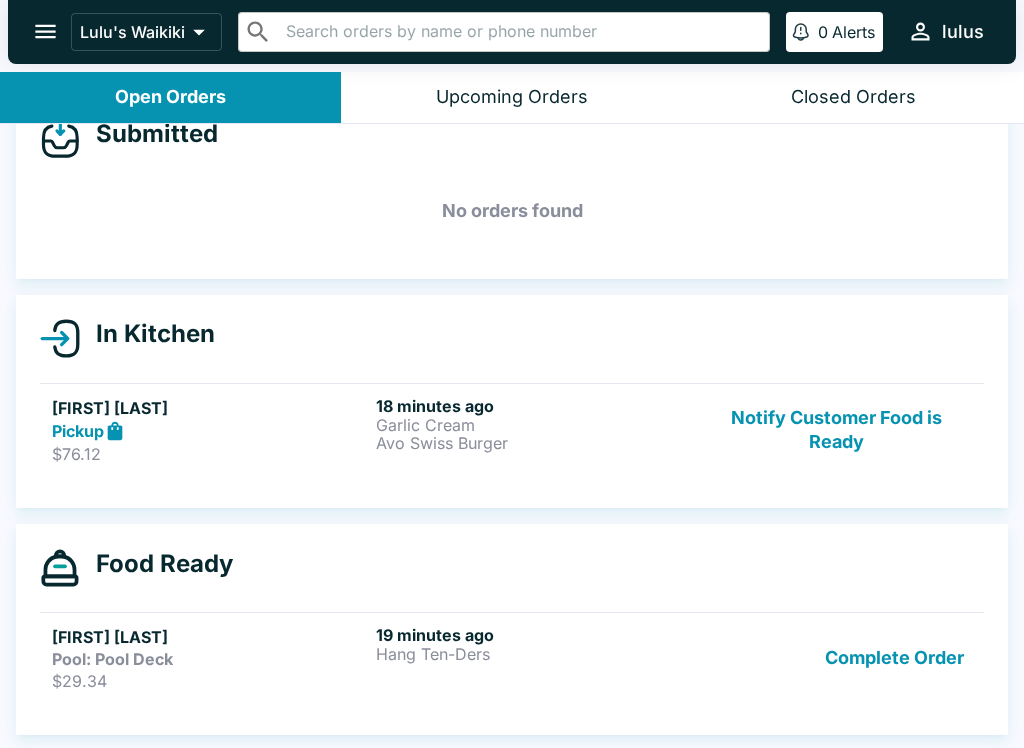 click on "Pickup" at bounding box center (210, 431) 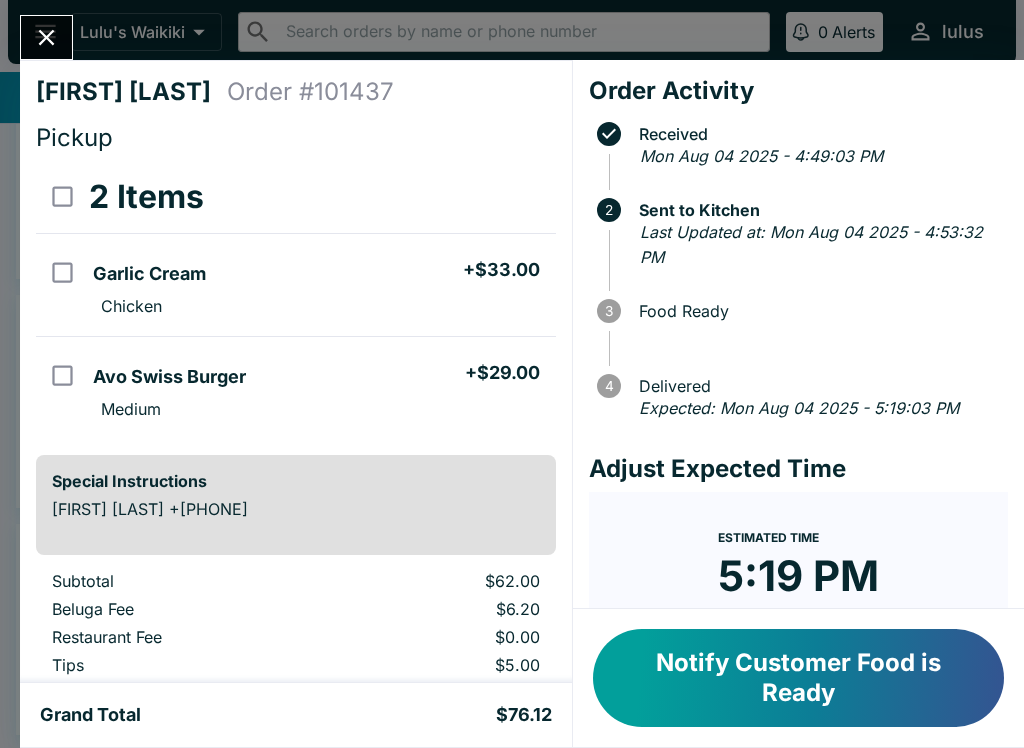 click on "[FIRST] [LAST] Order # 101437 Pickup 2 Items Garlic Cream  + $33.00 Chicken Avo Swiss Burger  + $29.00 Medium Special Instructions [FIRST] [LAST] +[PHONE] Subtotal $62.00 Beluga Fee $6.20 Restaurant Fee $0.00 Tips $5.00 Sales Tax $2.92 Preview Receipt Print Receipt Grand Total $76.12 Order Activity Received Mon Aug 04 2025 - 4:49:03 PM 2 Sent to Kitchen Last Updated at: Mon Aug 04 2025 - 4:53:32 PM 3 Food Ready   4 Delivered Expected: Mon Aug 04 2025 - 5:19:03 PM Adjust Expected Time Estimated Time 5:19 PM + 10 + 20 Reset Update ETA Notify Customer Food is Ready" at bounding box center (512, 374) 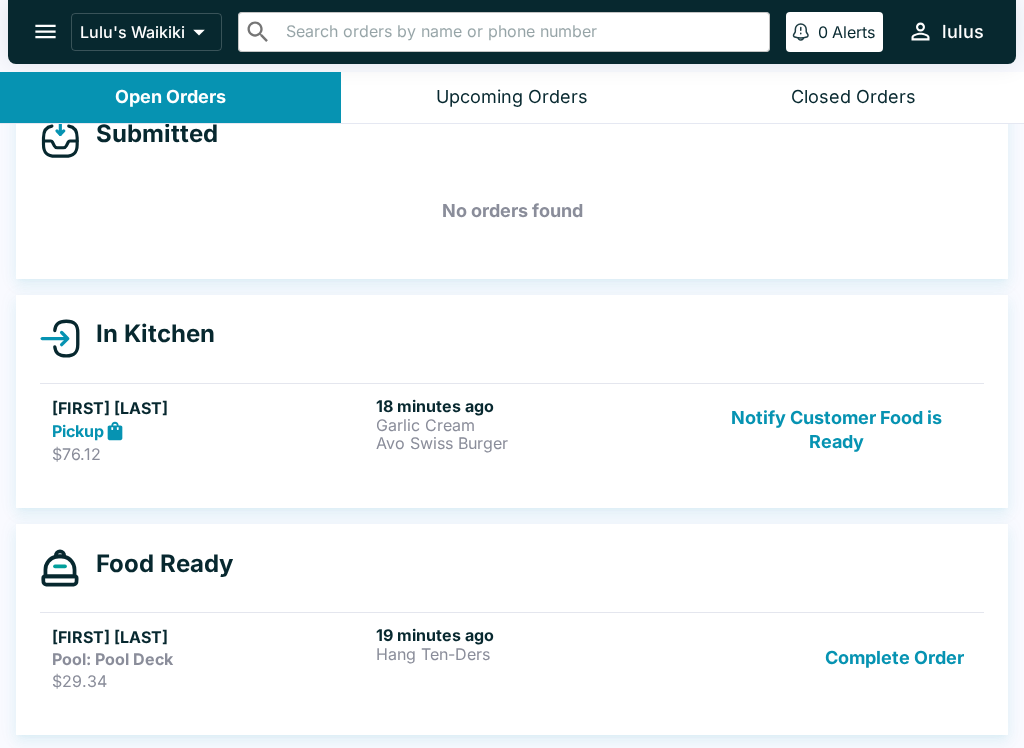 click on "Notify Customer Food is Ready" at bounding box center (836, 430) 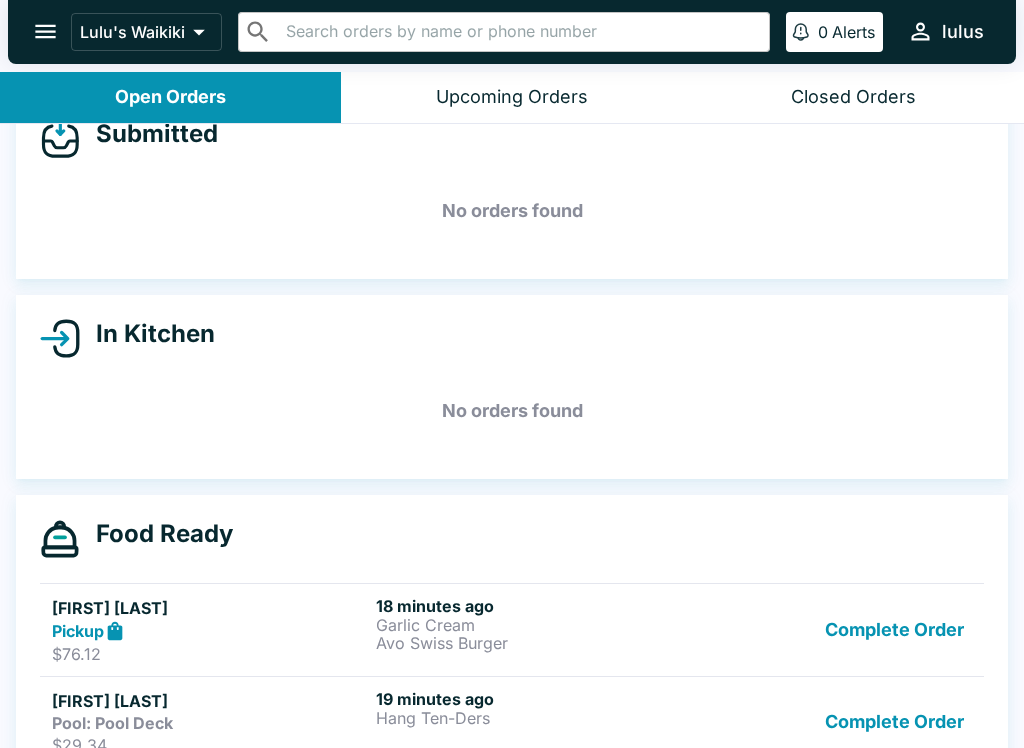 click on "Complete Order" at bounding box center (894, 722) 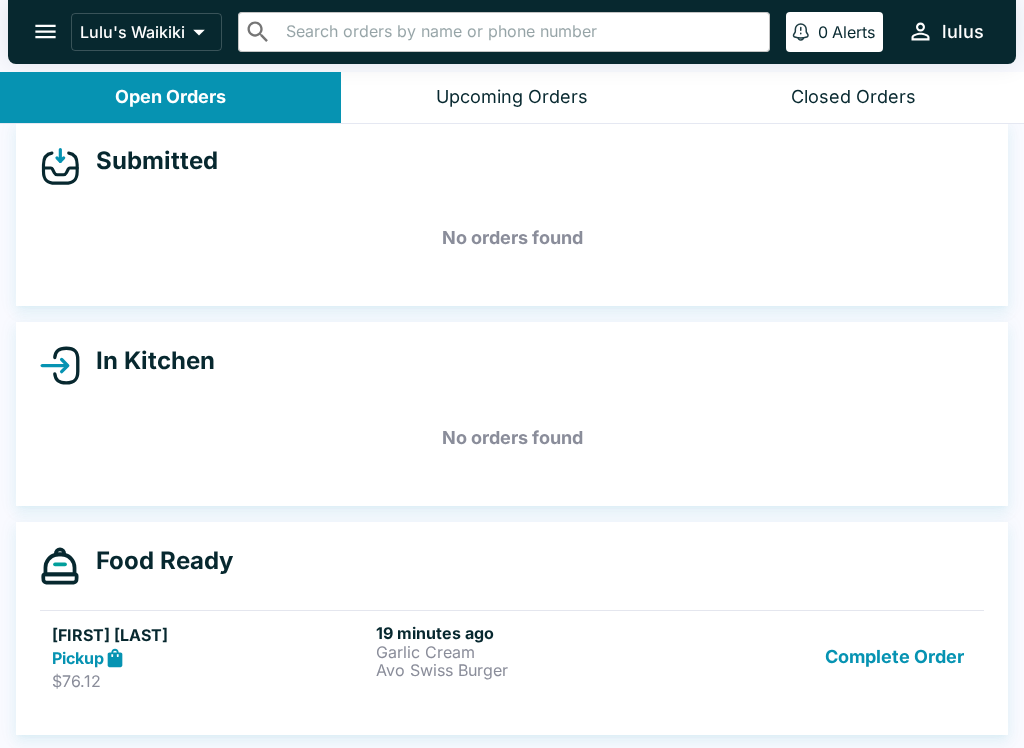 scroll, scrollTop: 18, scrollLeft: 0, axis: vertical 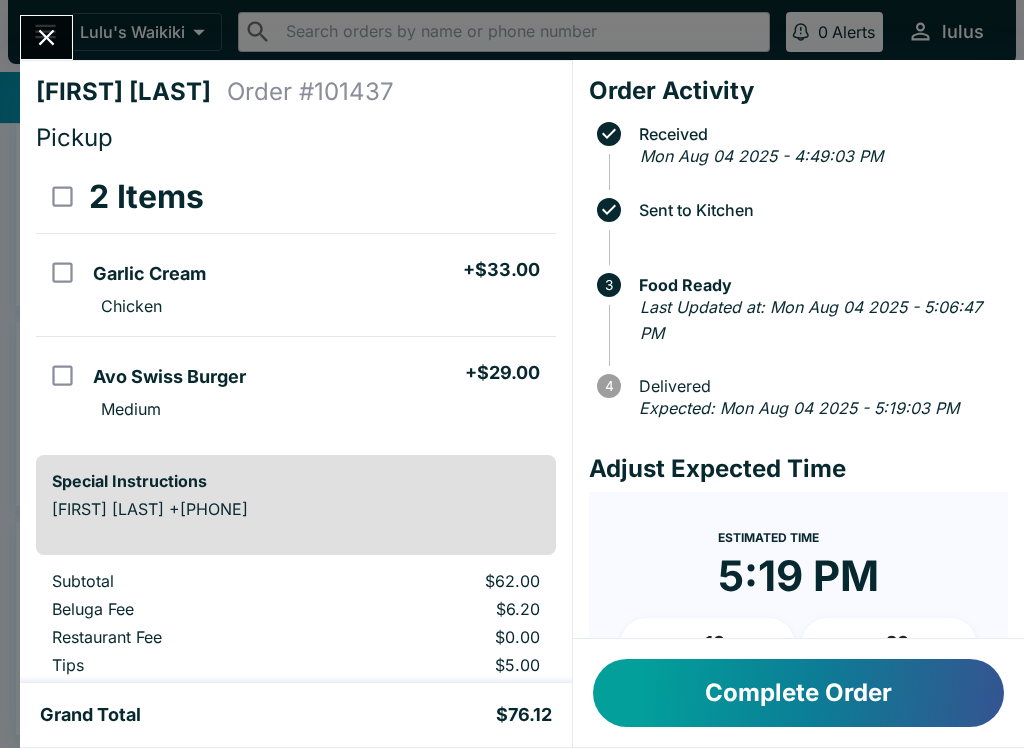 click on "Complete Order" at bounding box center [798, 693] 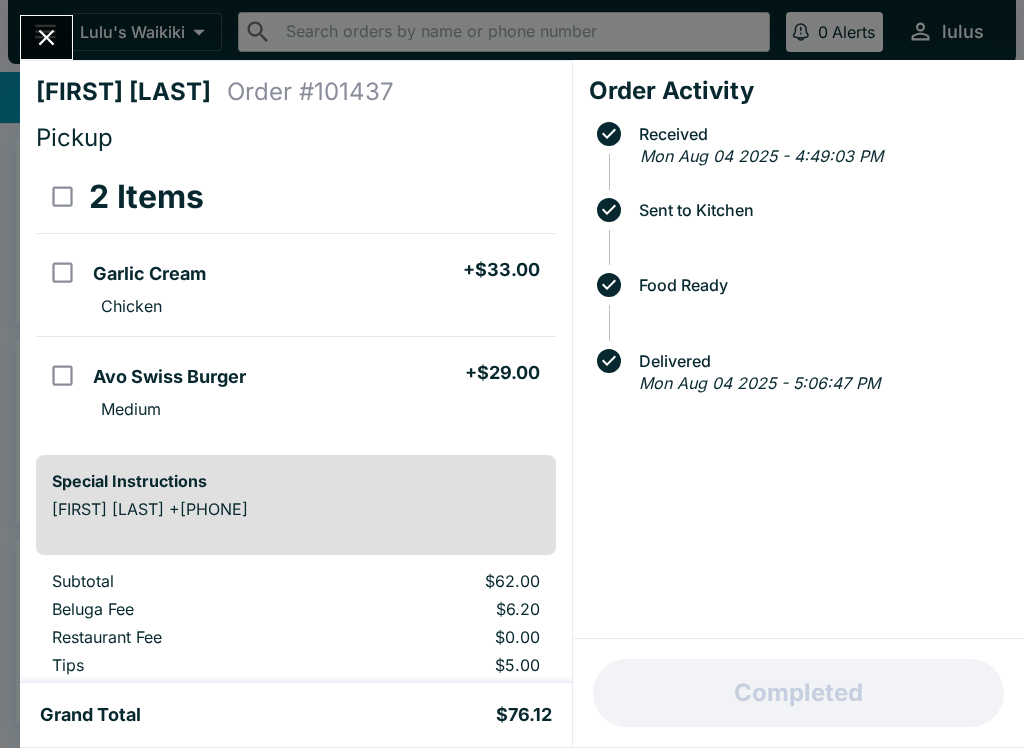 scroll, scrollTop: 0, scrollLeft: 0, axis: both 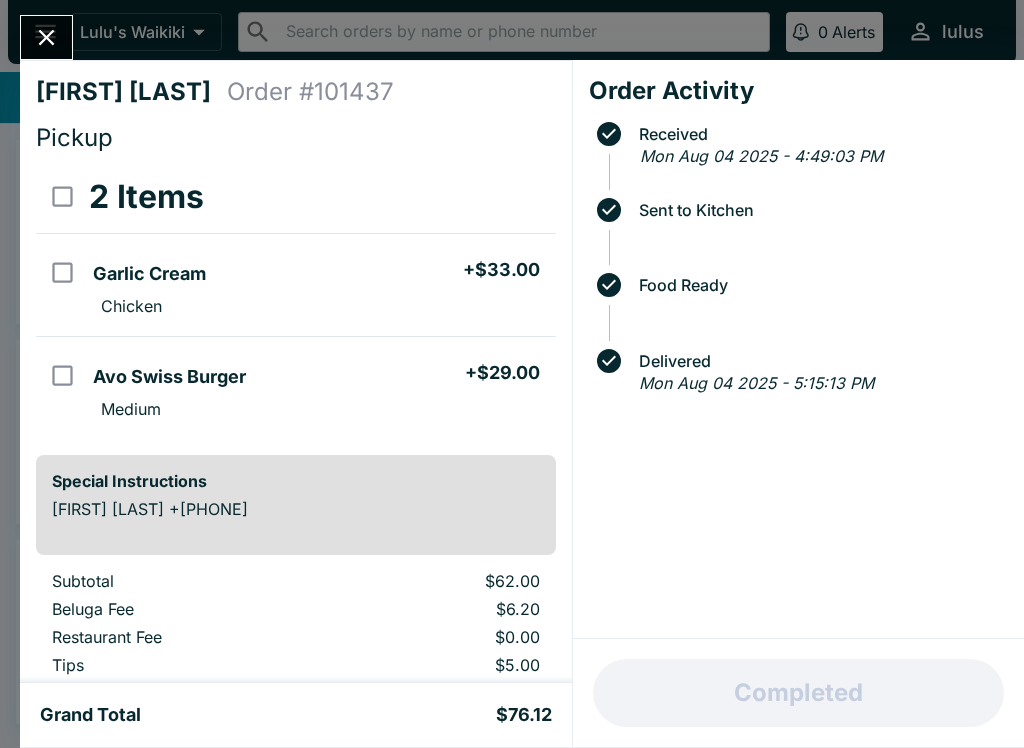 click at bounding box center [46, 37] 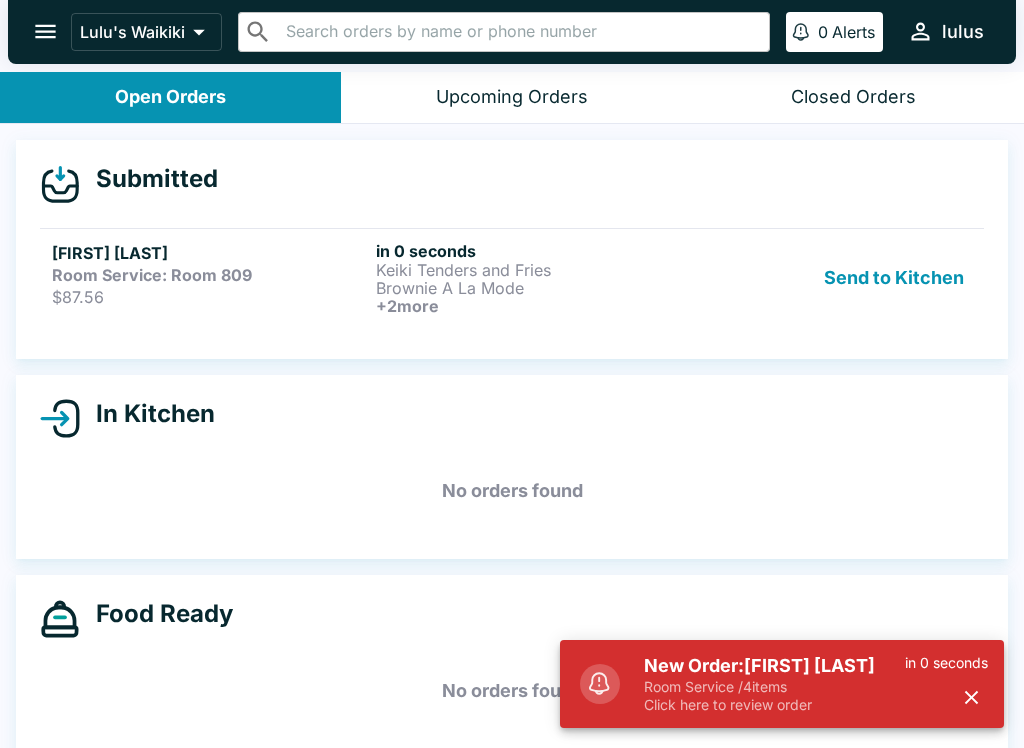 click on "$87.56" at bounding box center (210, 297) 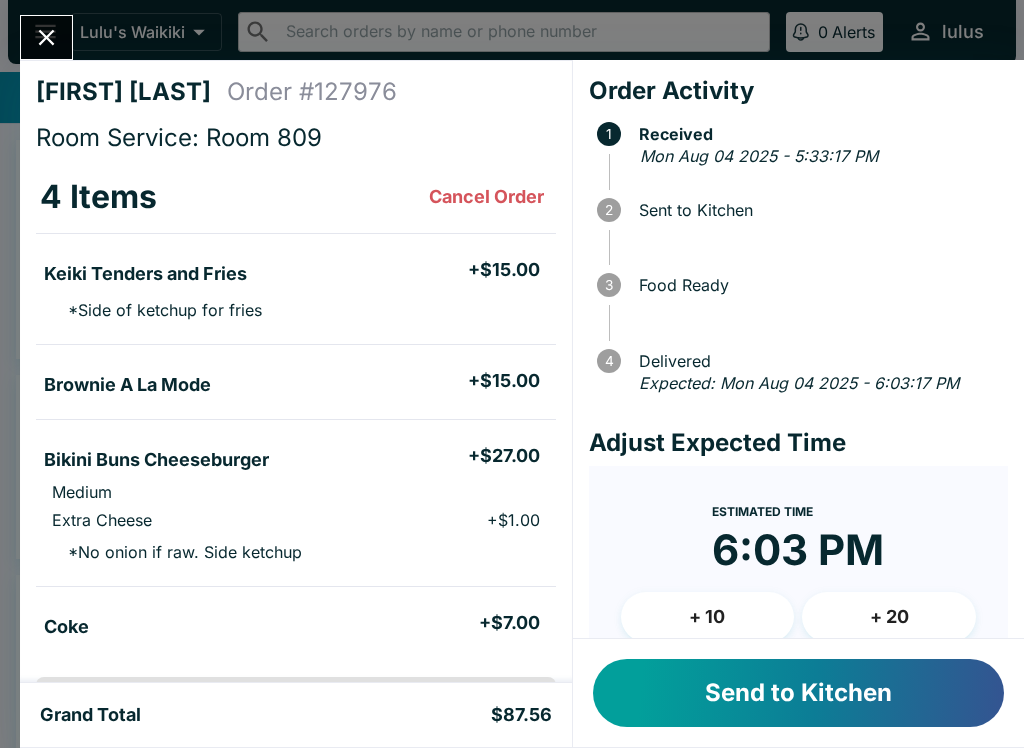 click on "Send to Kitchen" at bounding box center (798, 693) 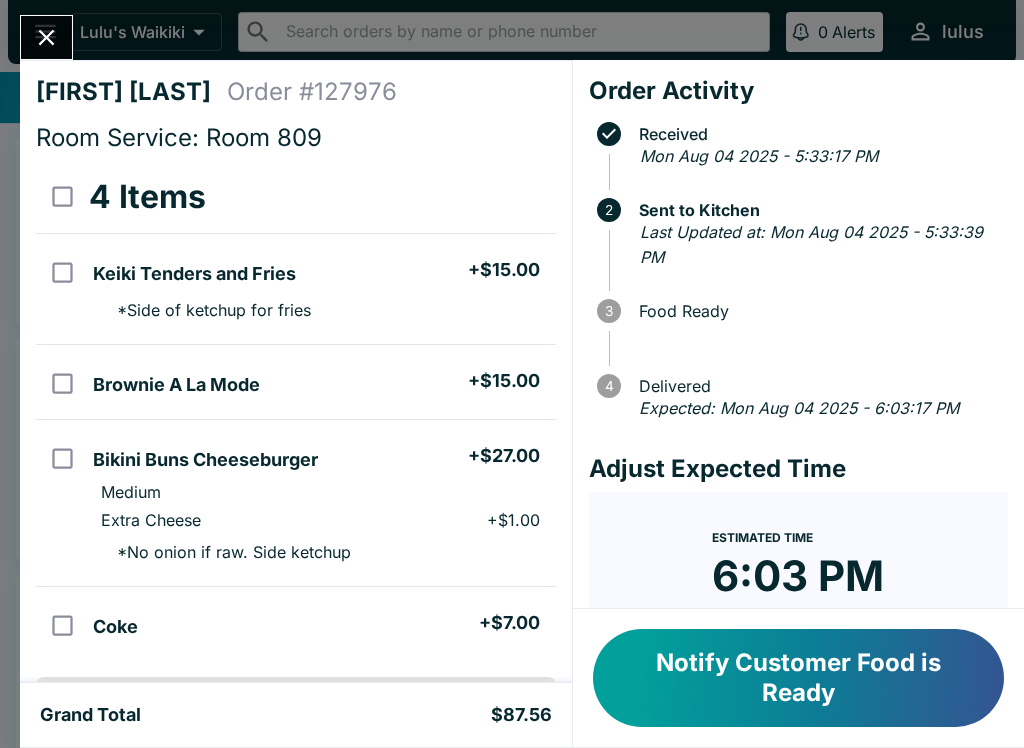 scroll, scrollTop: 0, scrollLeft: 0, axis: both 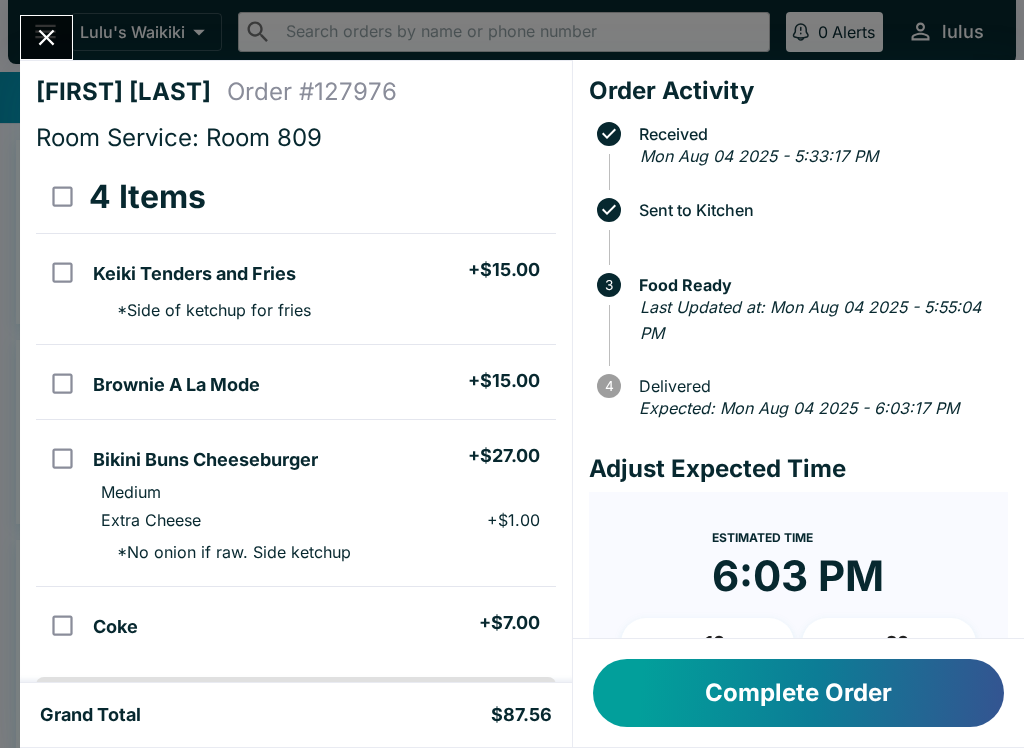 click at bounding box center (46, 37) 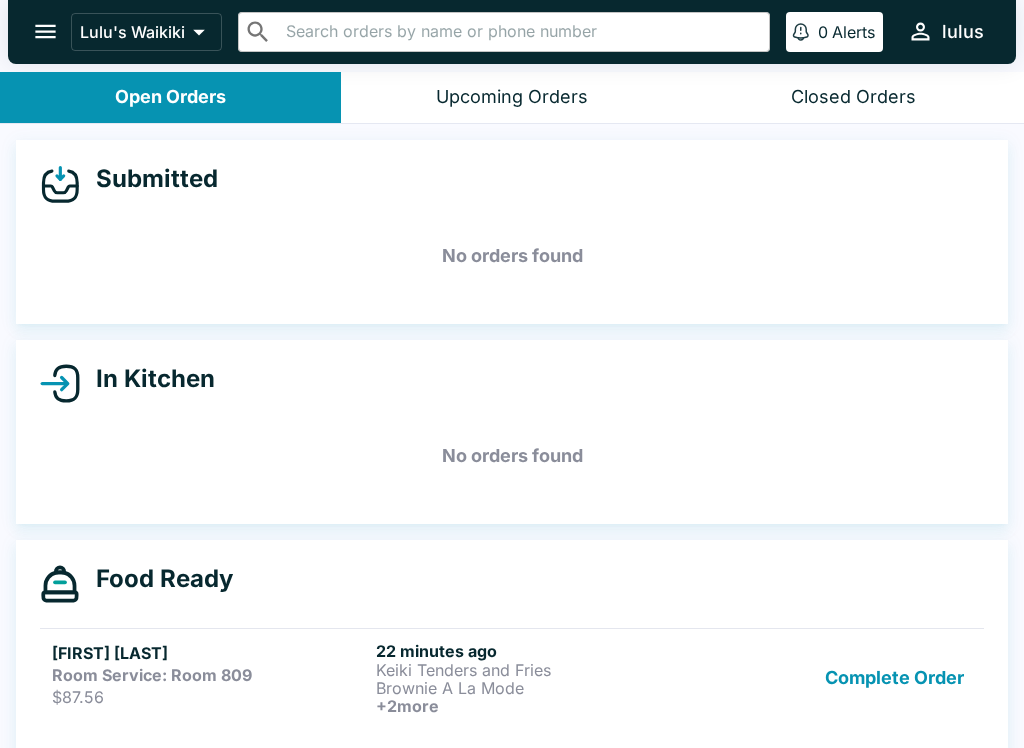 click on "Complete Order" at bounding box center [894, 678] 